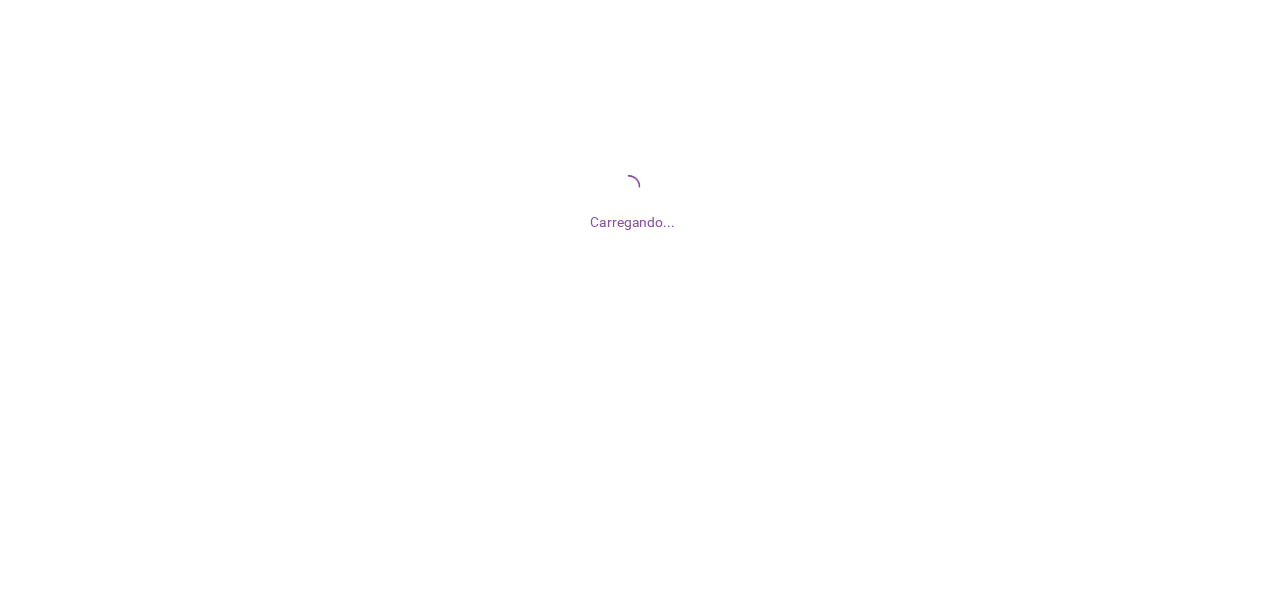 scroll, scrollTop: 0, scrollLeft: 0, axis: both 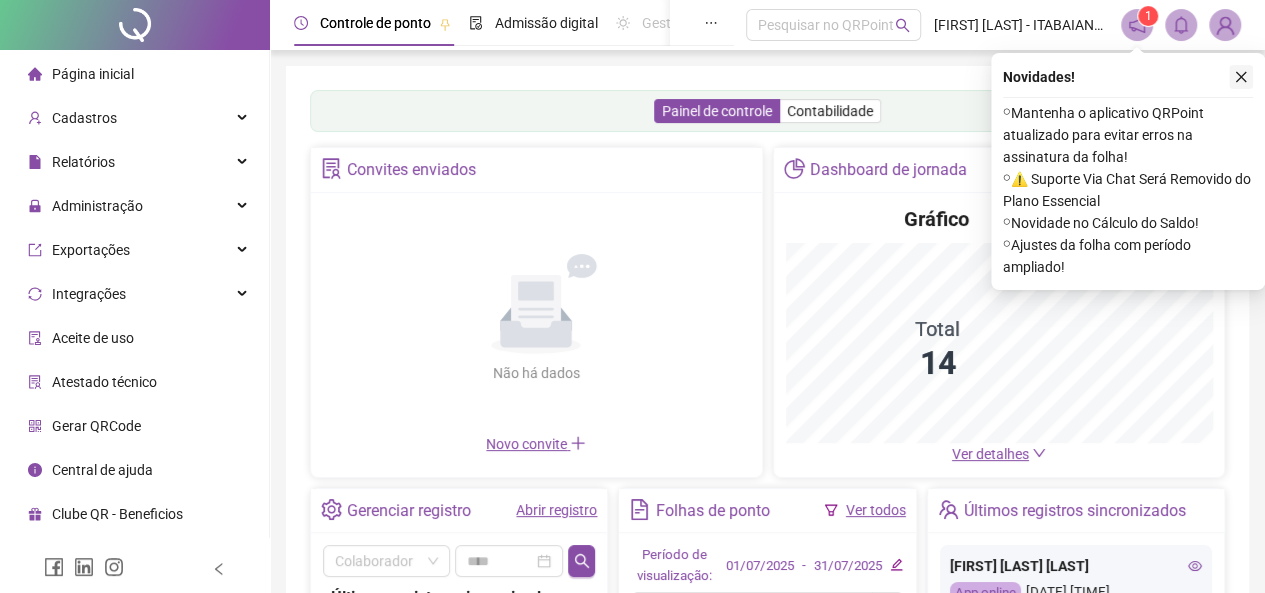 click 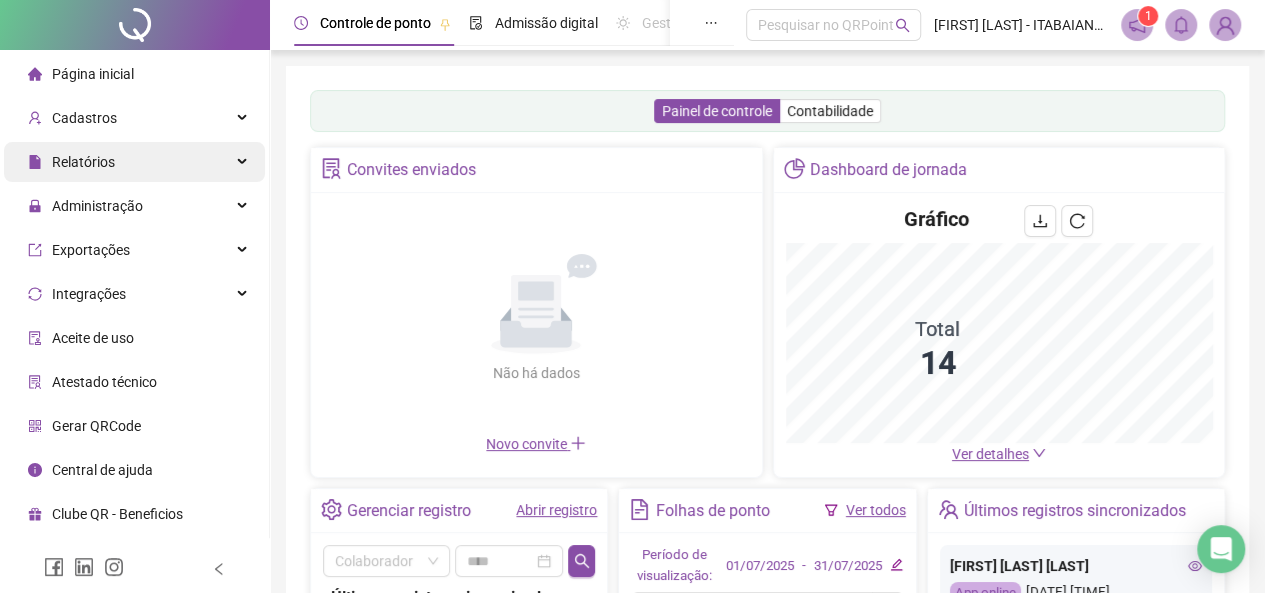 click on "Relatórios" at bounding box center (134, 162) 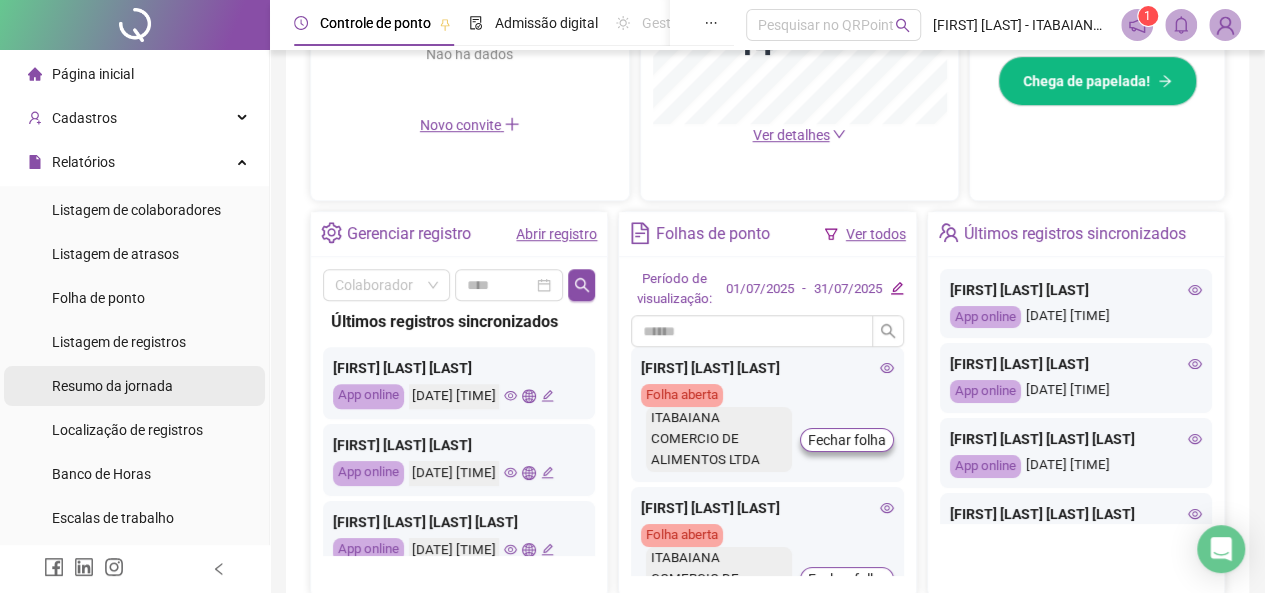 scroll, scrollTop: 700, scrollLeft: 0, axis: vertical 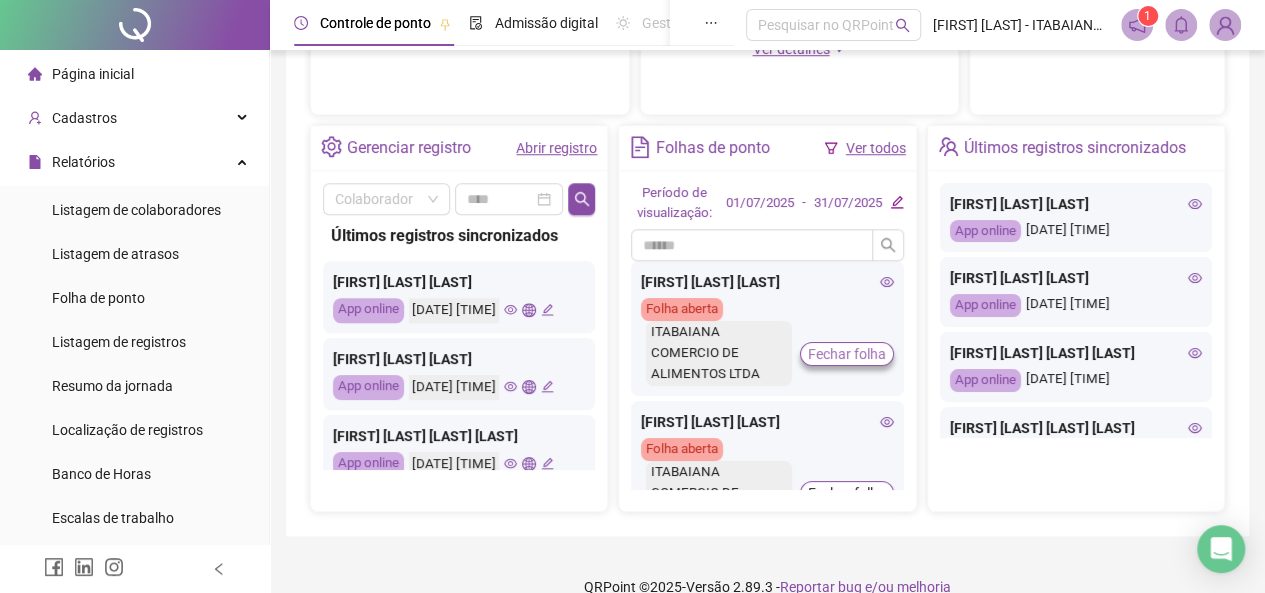 click on "Fechar folha" at bounding box center (847, 354) 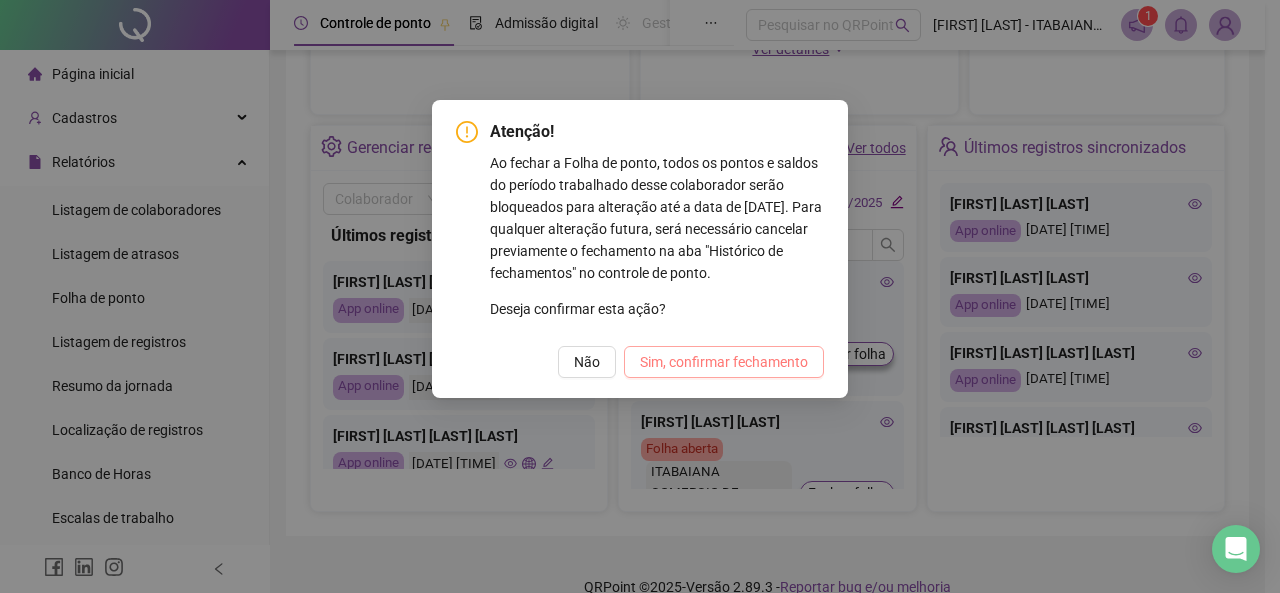 click on "Sim, confirmar fechamento" at bounding box center [724, 362] 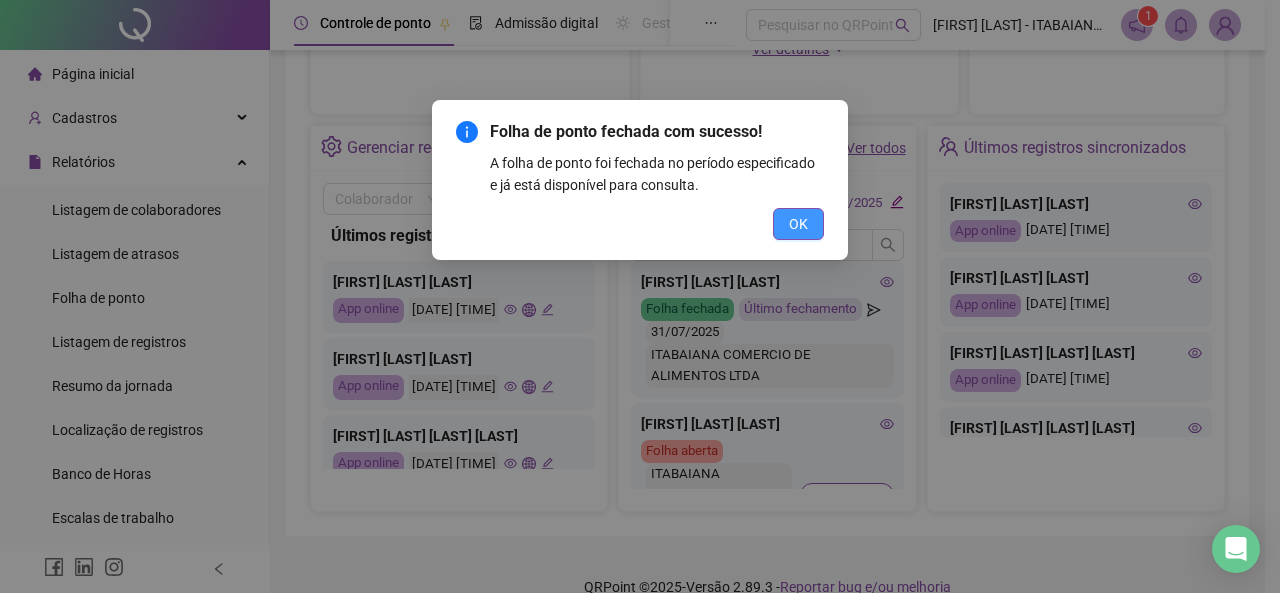 click on "OK" at bounding box center (798, 224) 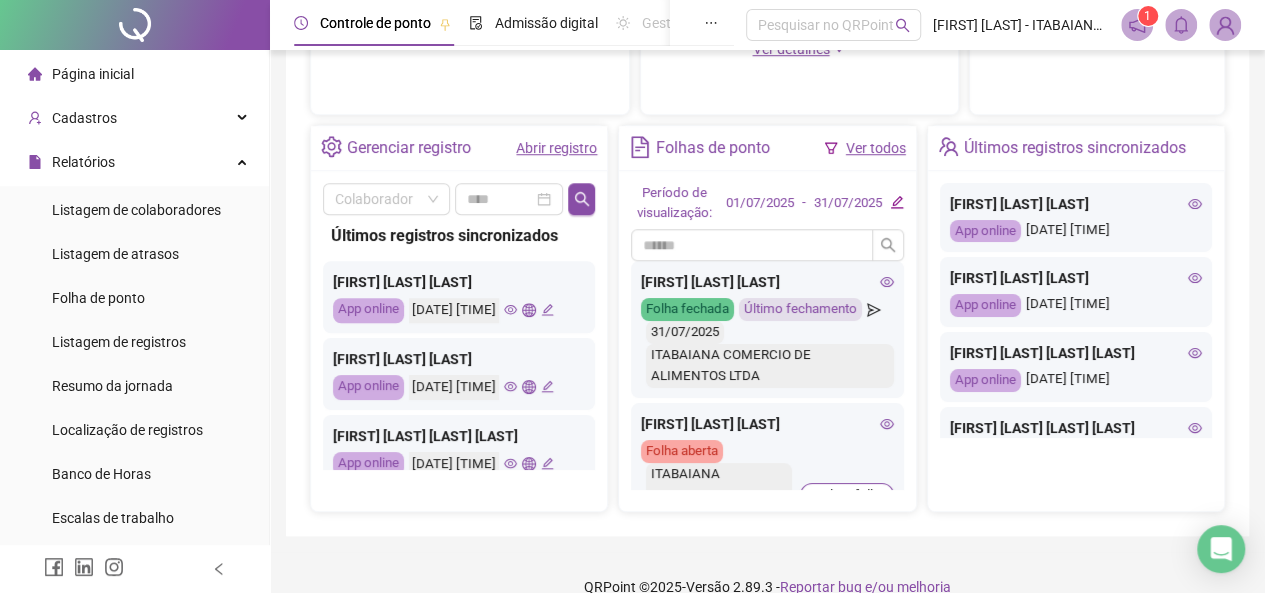 click on "Folha fechada" at bounding box center [687, 309] 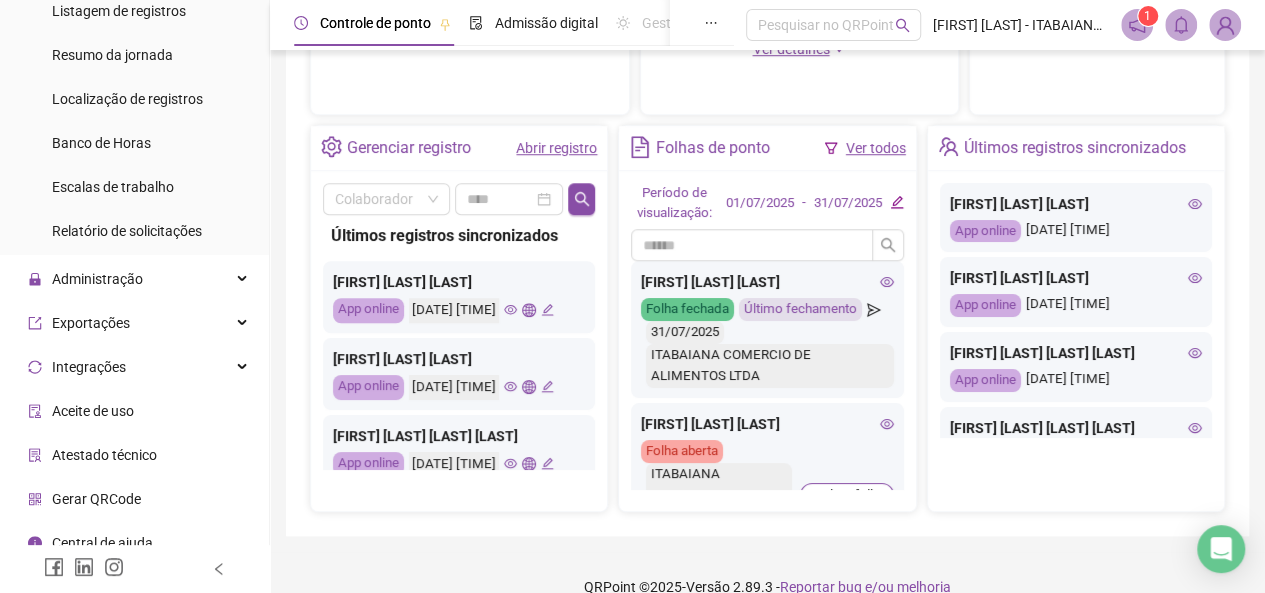 scroll, scrollTop: 348, scrollLeft: 0, axis: vertical 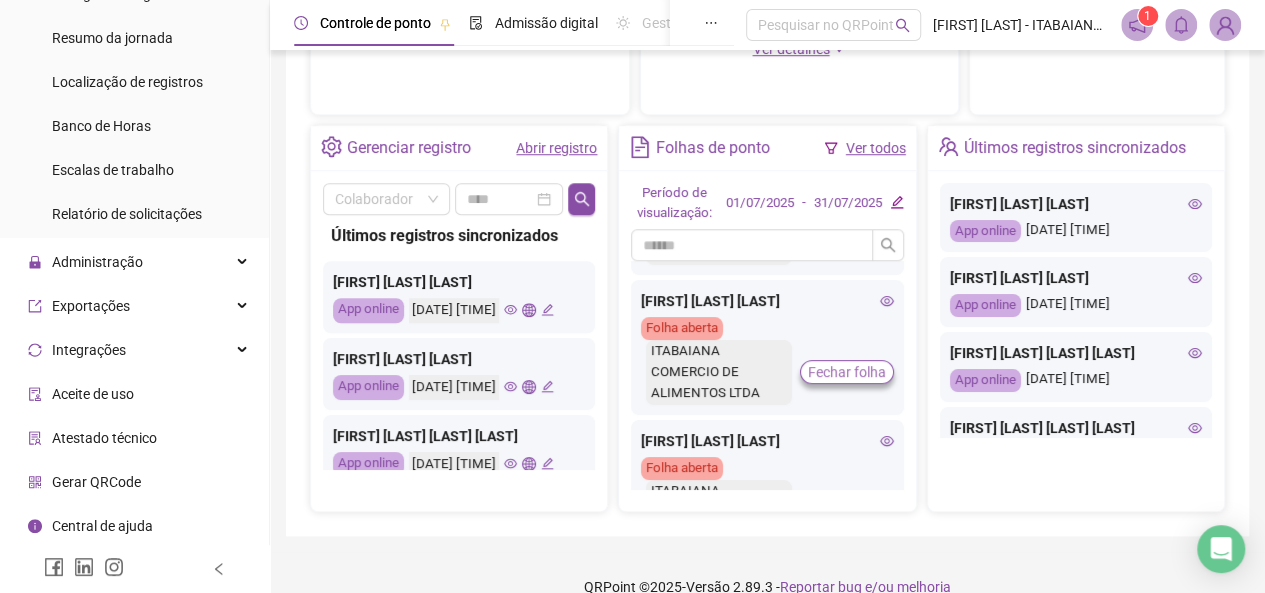 click on "Fechar folha" at bounding box center (847, 372) 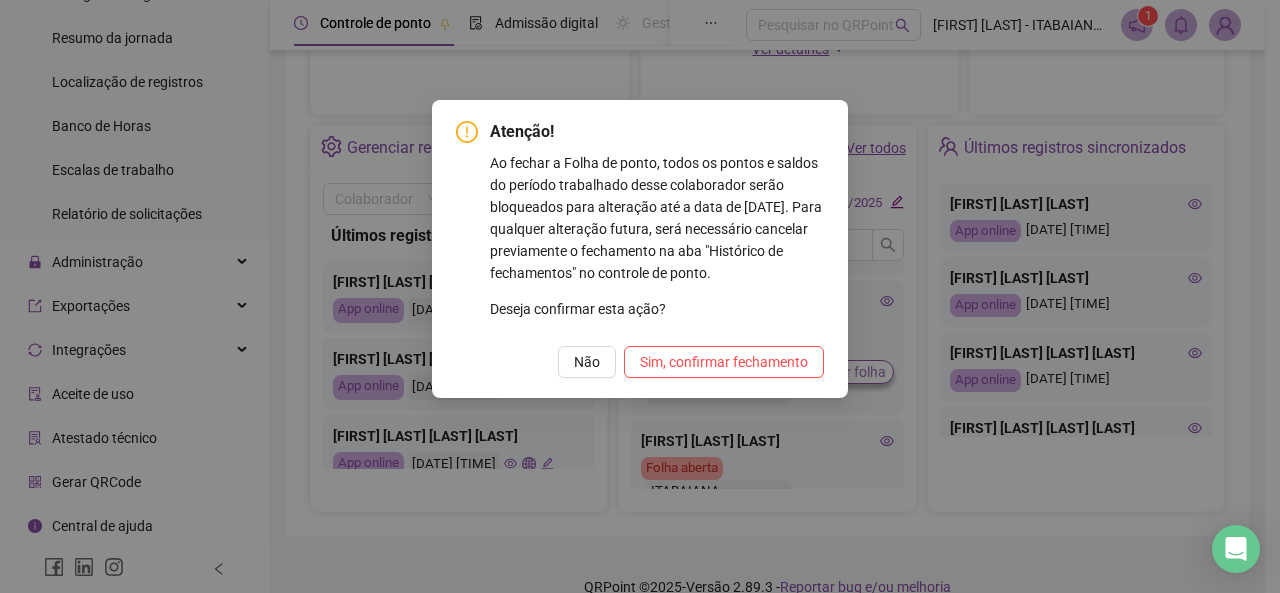 click on "Sim, confirmar fechamento" at bounding box center (724, 362) 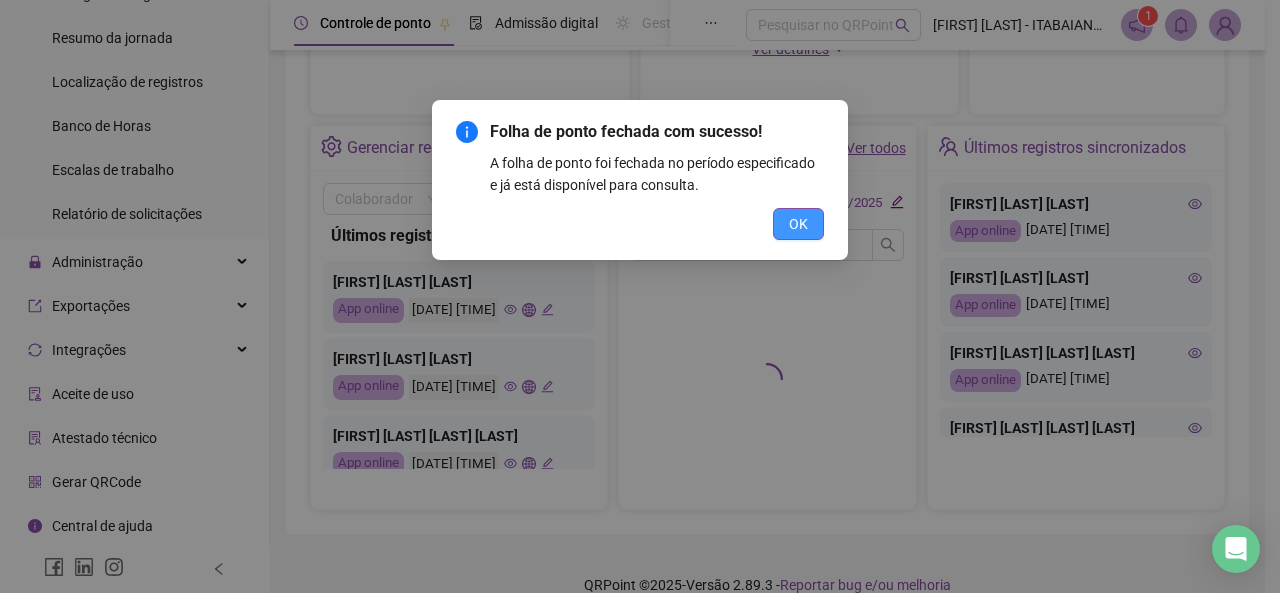 click on "OK" at bounding box center [798, 224] 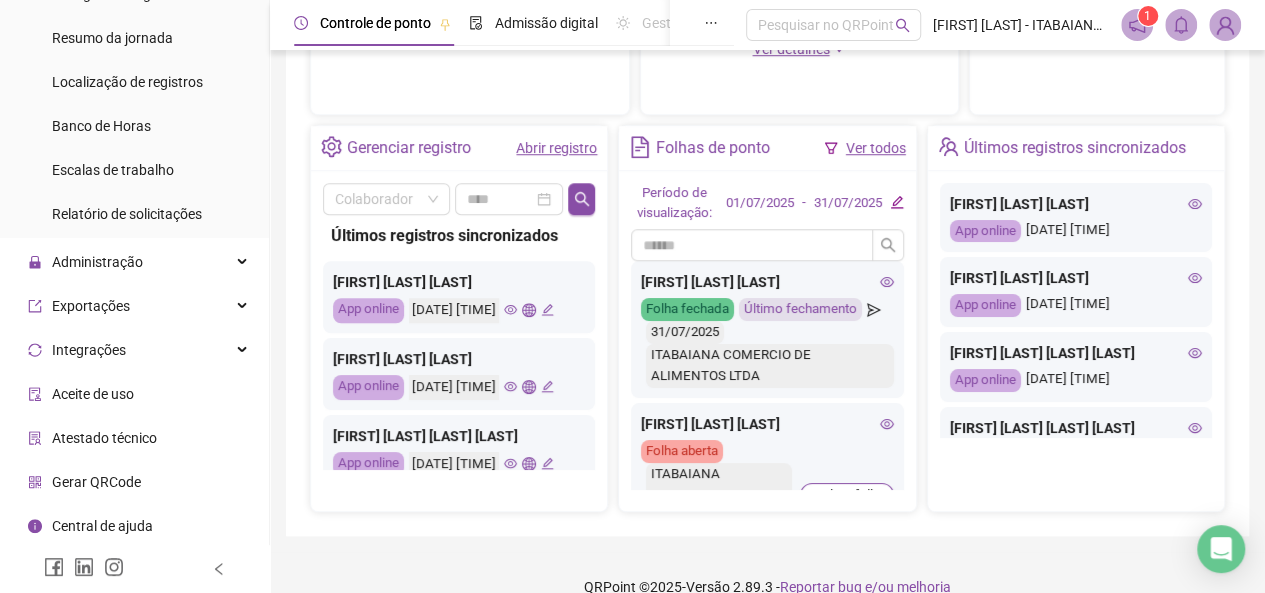 click on "Pague o QRPoint com Cartão de Crédito Sua assinatura: mais segurança, prática e sem preocupações com boletos! Saiba mais Sua folha de pagamento, mais simples do que nunca! Com a Folha de Pagamento QR, você faz tudo em um só lugar: da admissão à geração da folha. Agilidade, integração e segurança em um único ecossistema. Conheça a QRFolha agora 🔍 Precisa de Ajuda? Conte com o Suporte da QRPoint! Encontre respostas rápidas e eficientes em nosso Guia Prático de Suporte. Acesse agora e descubra todos os nossos canais de atendimento! 🚀 Saiba Mais Automatize seu DP e ganhe mais tempo! 🚀 Agende uma demonstração agora e veja como simplificamos admissão, ponto, férias e holerites em um só lugar! Agendar Demonstração Agora Apoie seus colaboradores sem custo! Dinheiro na conta sem complicação. Solicite Mais Informações Seus Colaboradores Precisam de Apoio Financeiro? Ofereça empréstimo consignado e antecipação salarial com o QRPoint Crédito. Saiba mais Saiba mais Saiba Mais 1" at bounding box center (767, -49) 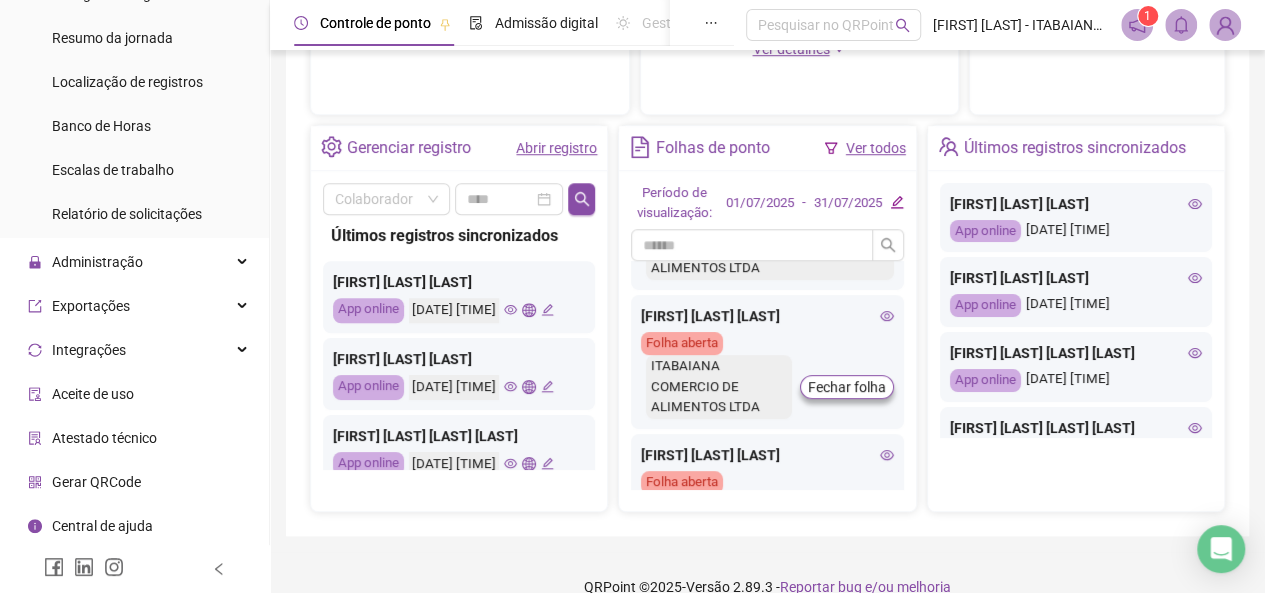 scroll, scrollTop: 404, scrollLeft: 0, axis: vertical 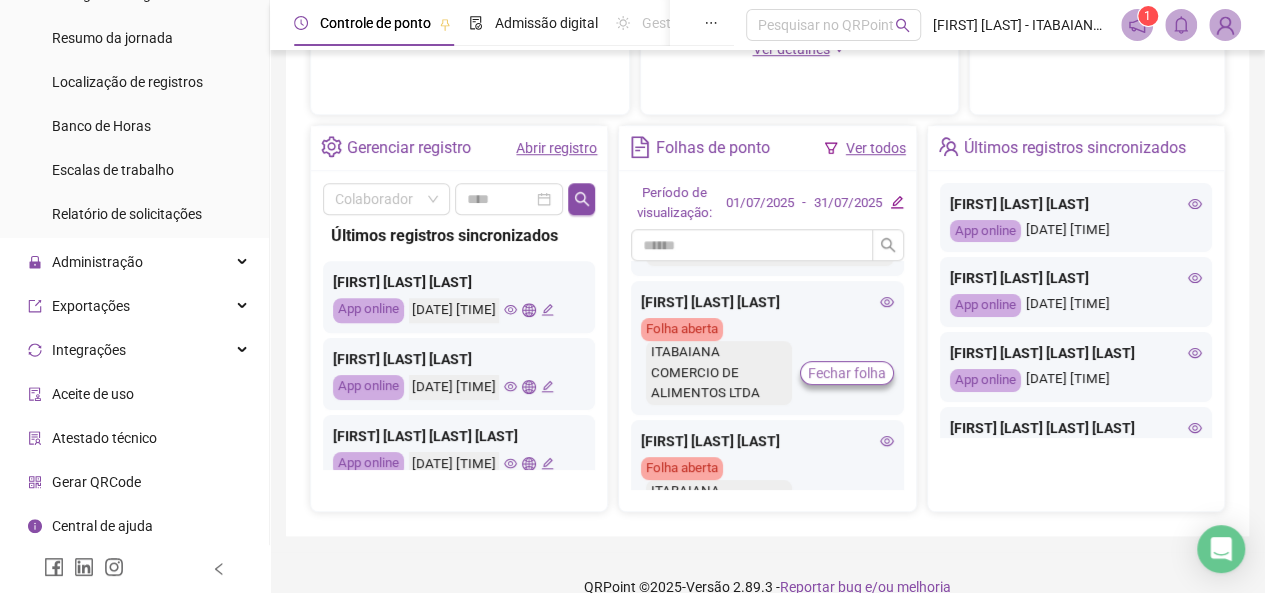 click on "Fechar folha" at bounding box center (847, 373) 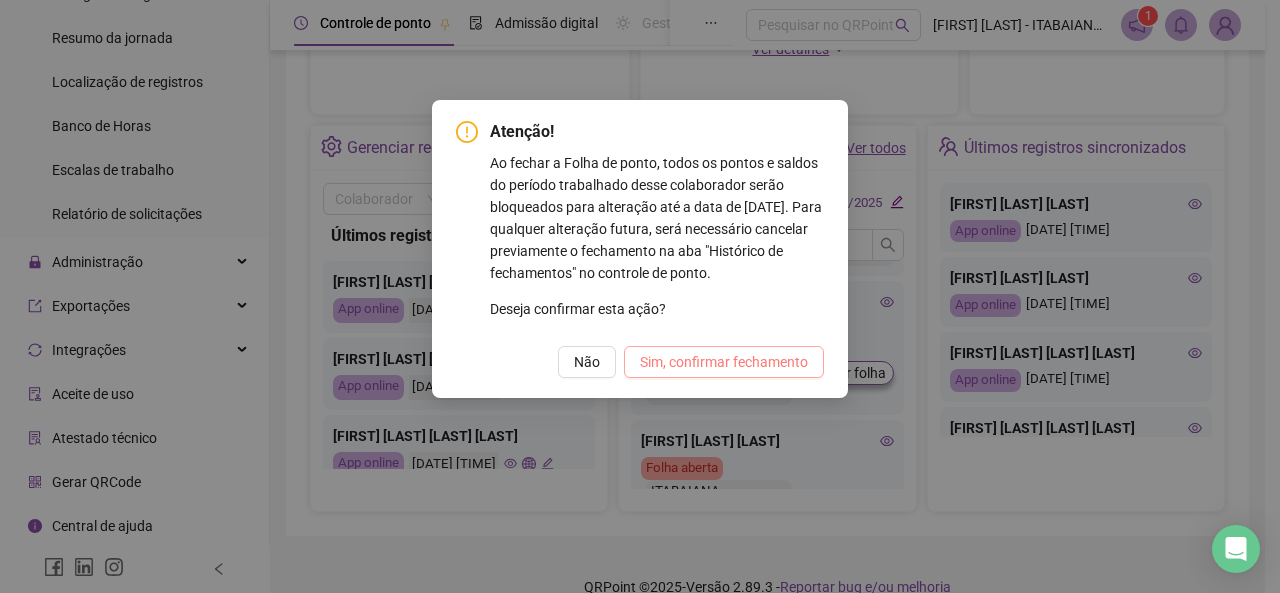click on "Sim, confirmar fechamento" at bounding box center (724, 362) 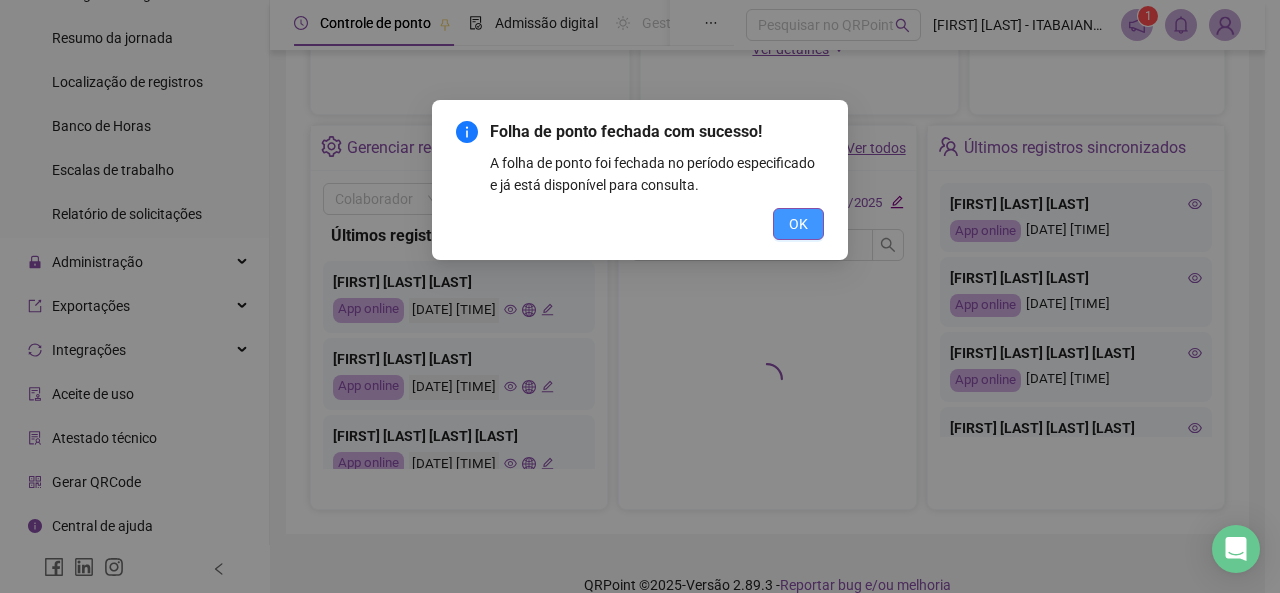 click on "OK" at bounding box center (798, 224) 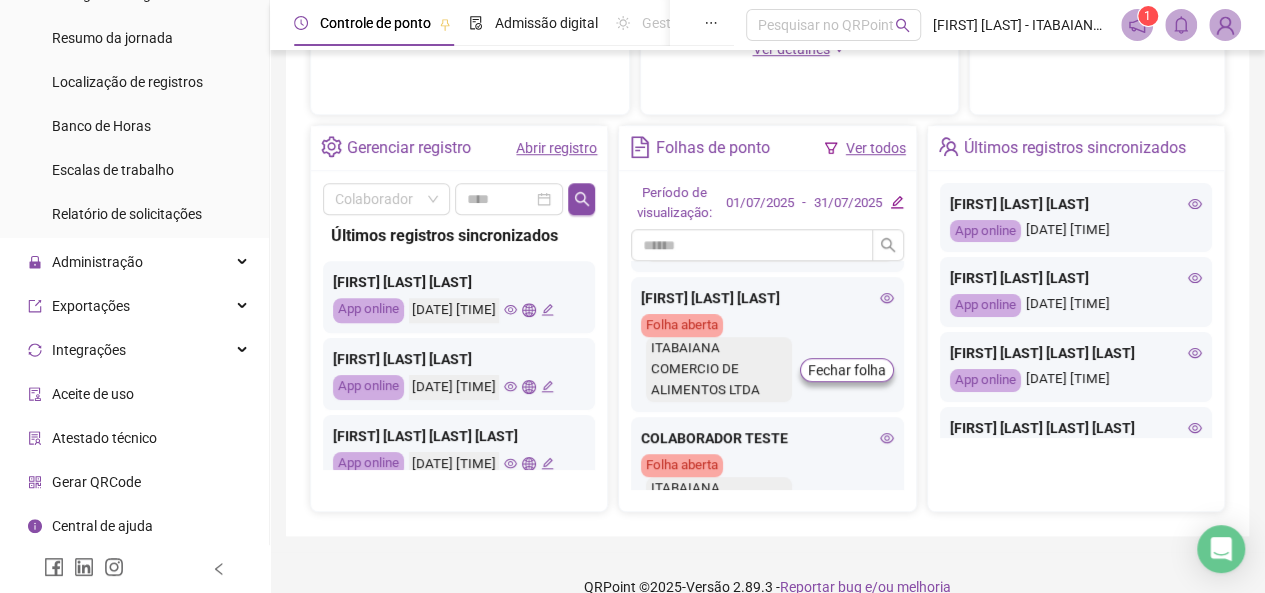 scroll, scrollTop: 578, scrollLeft: 0, axis: vertical 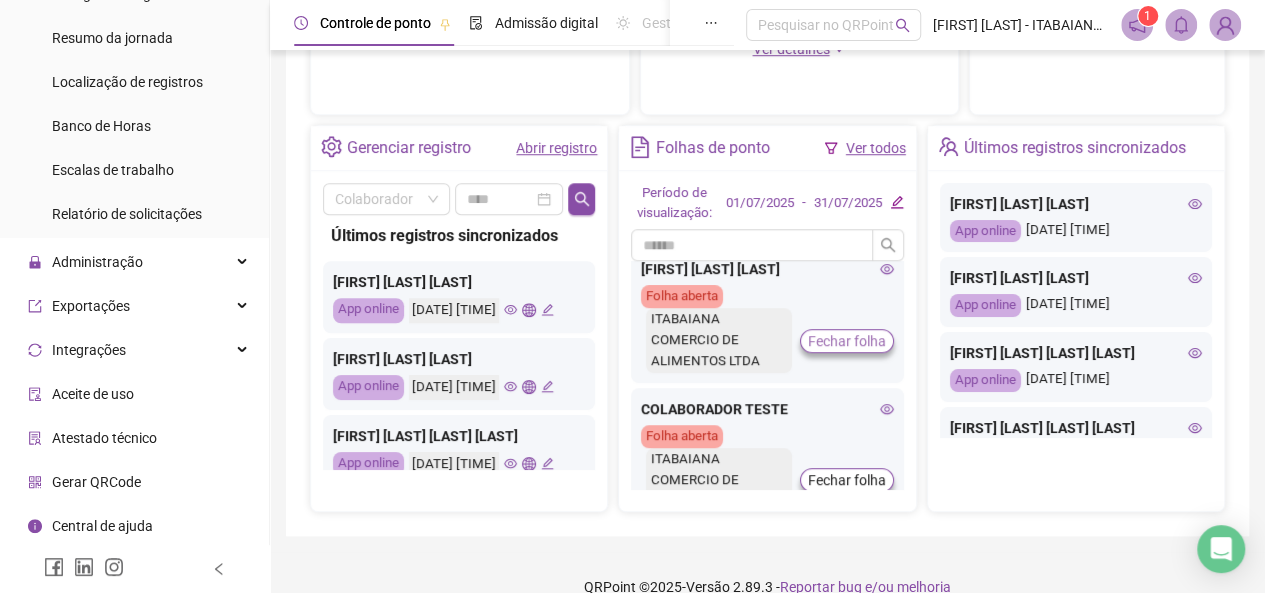click on "Fechar folha" at bounding box center [847, 341] 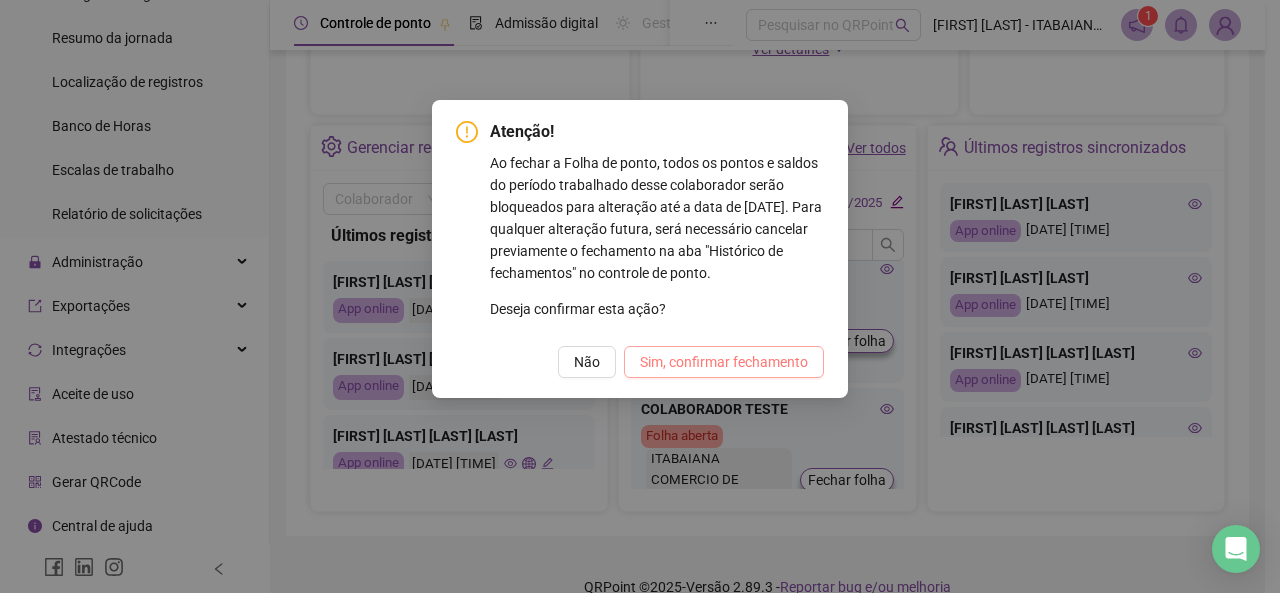click on "Sim, confirmar fechamento" at bounding box center [724, 362] 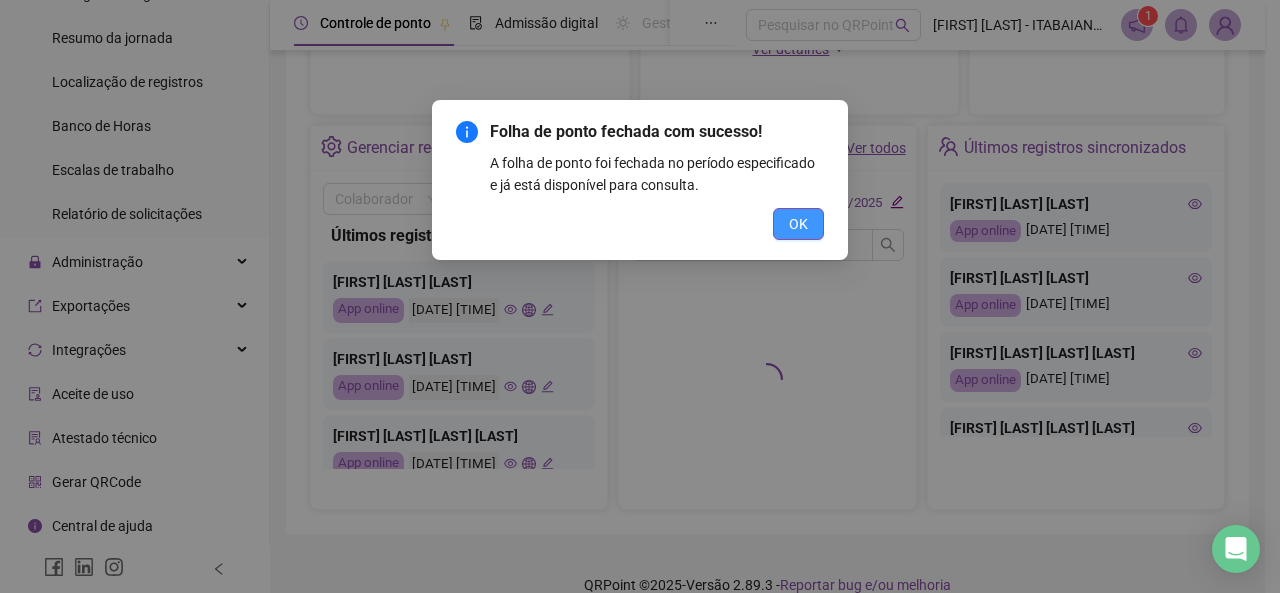 click on "OK" at bounding box center [798, 224] 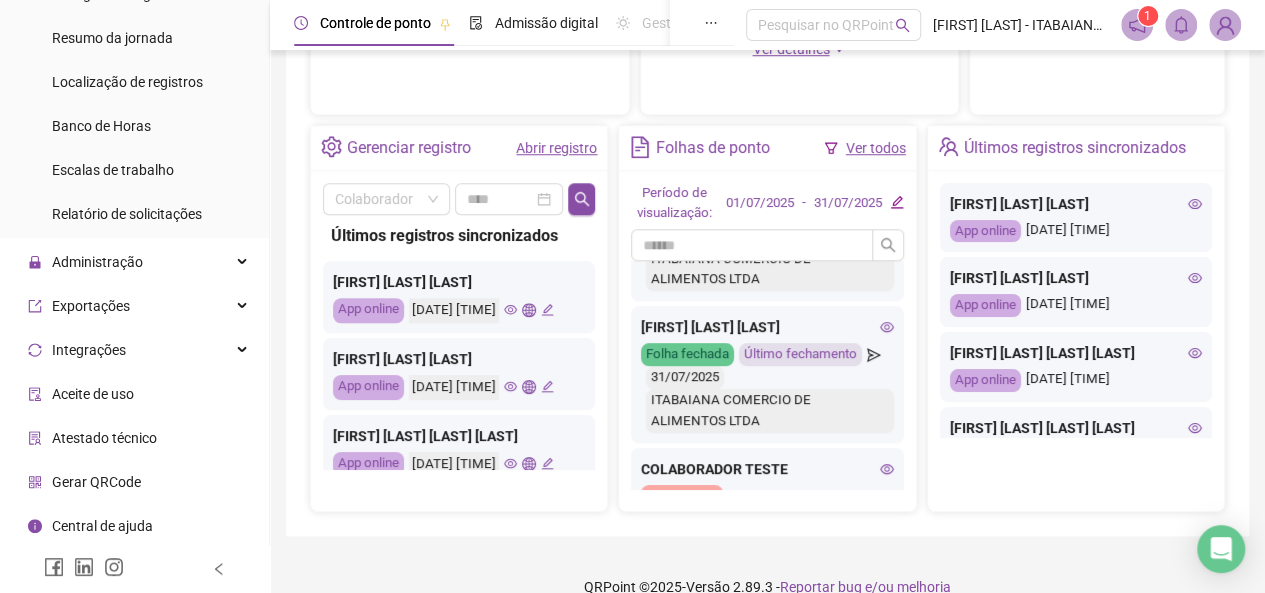 scroll, scrollTop: 560, scrollLeft: 0, axis: vertical 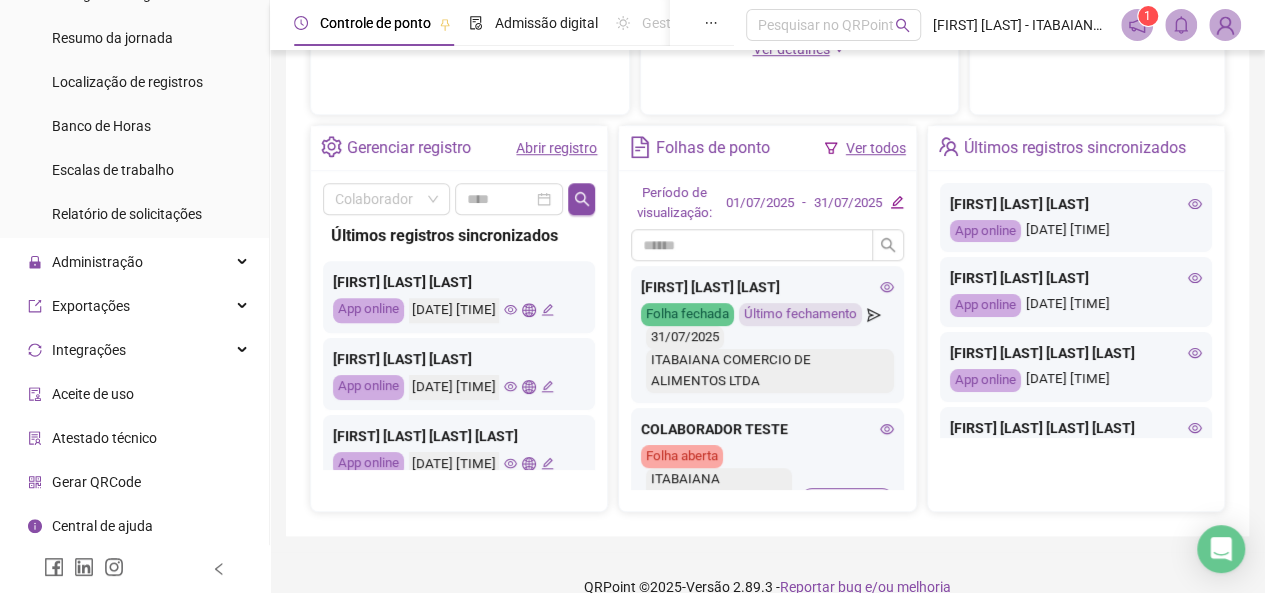 click 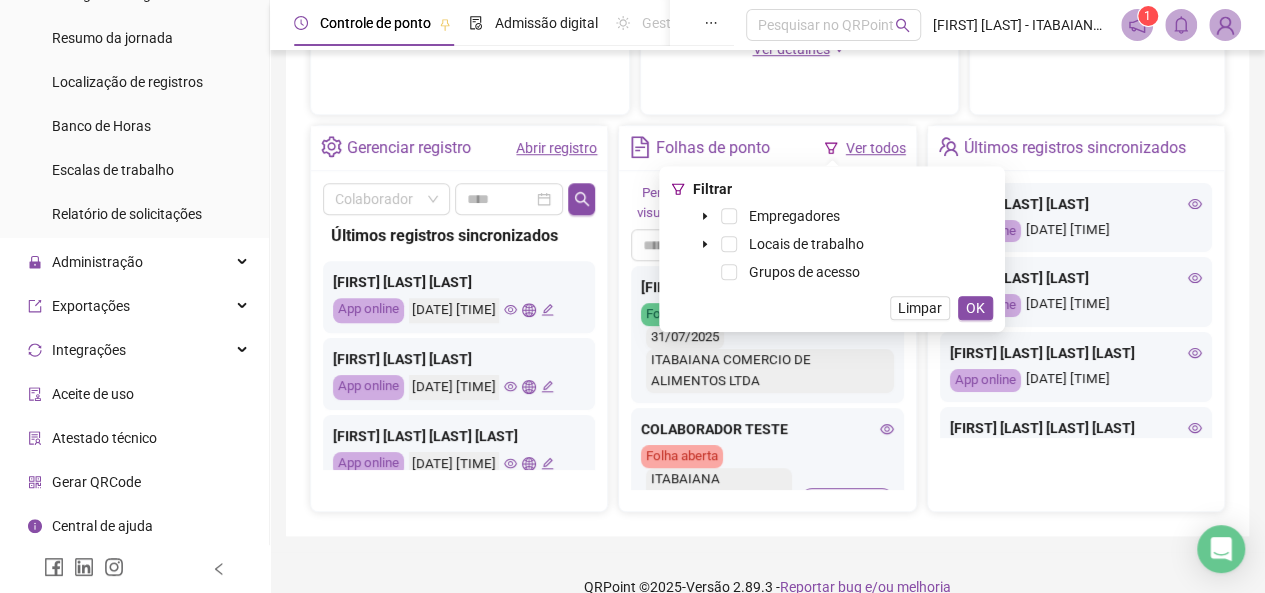 click 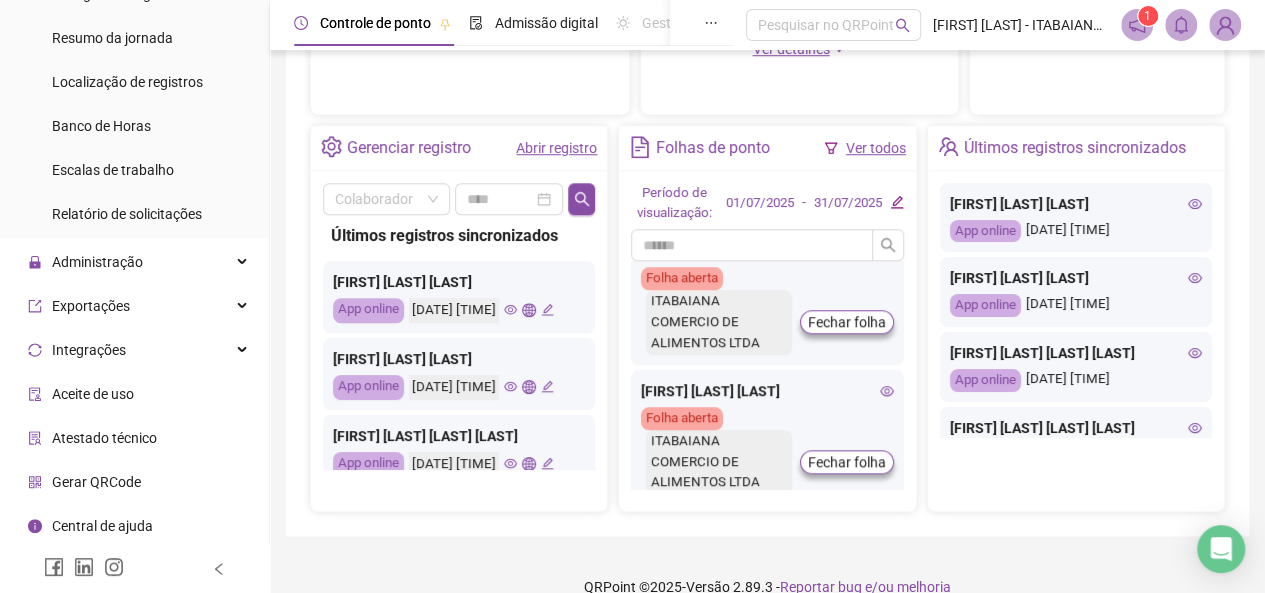 scroll, scrollTop: 907, scrollLeft: 0, axis: vertical 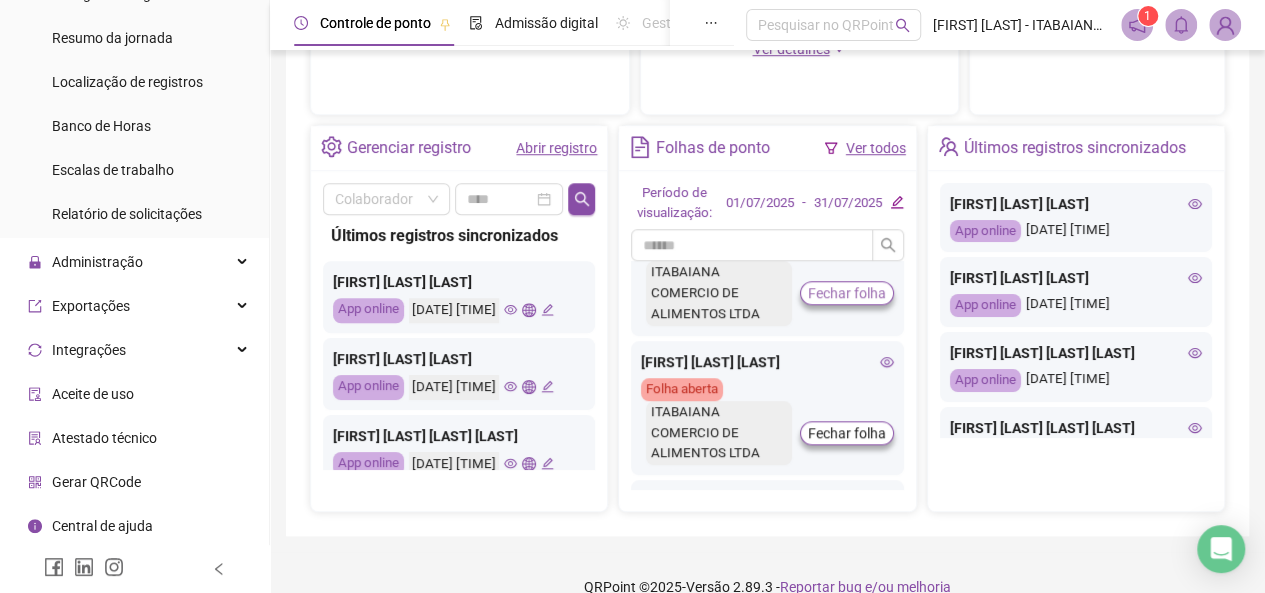 click on "Fechar folha" at bounding box center (847, 293) 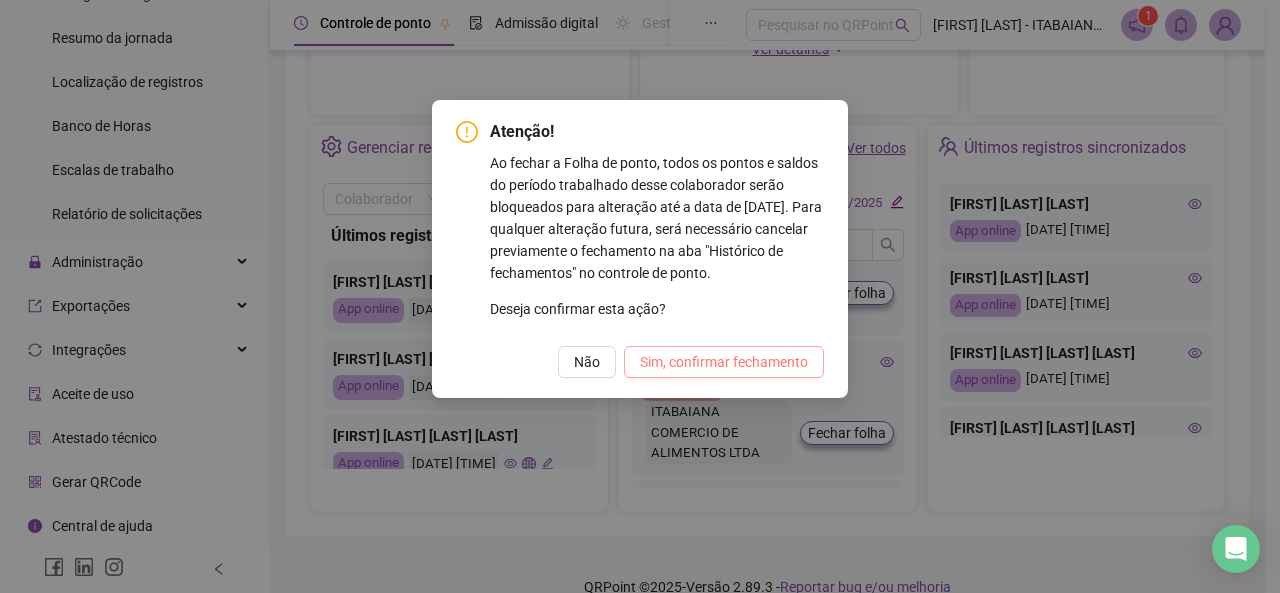 click on "Sim, confirmar fechamento" at bounding box center (724, 362) 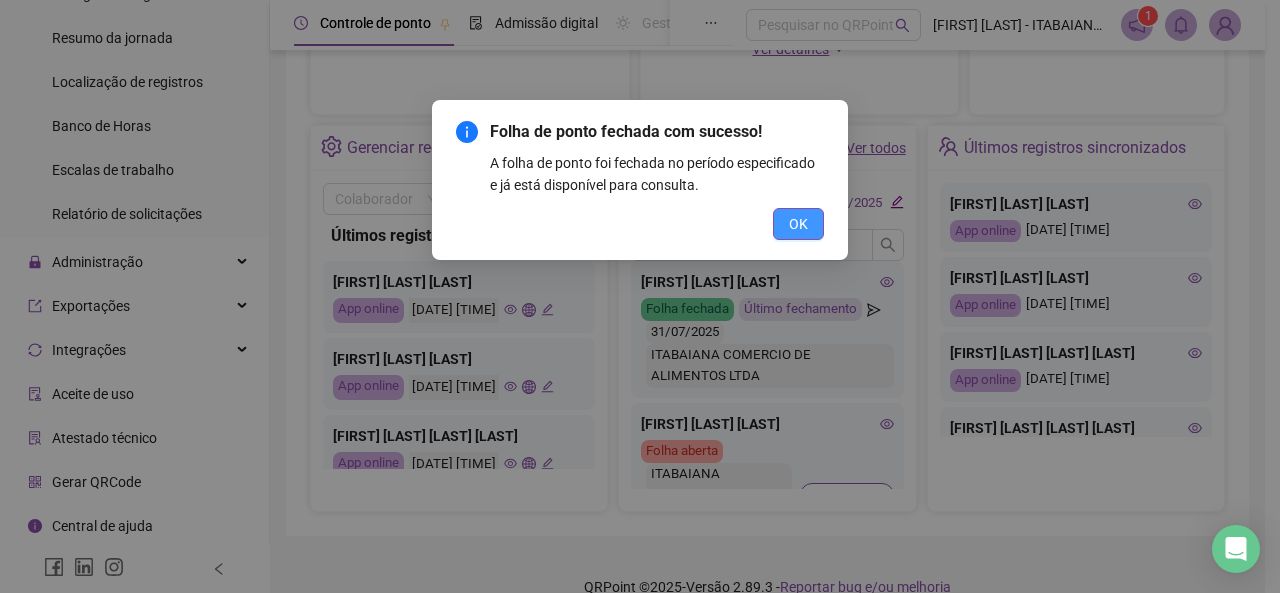 click on "OK" at bounding box center [798, 224] 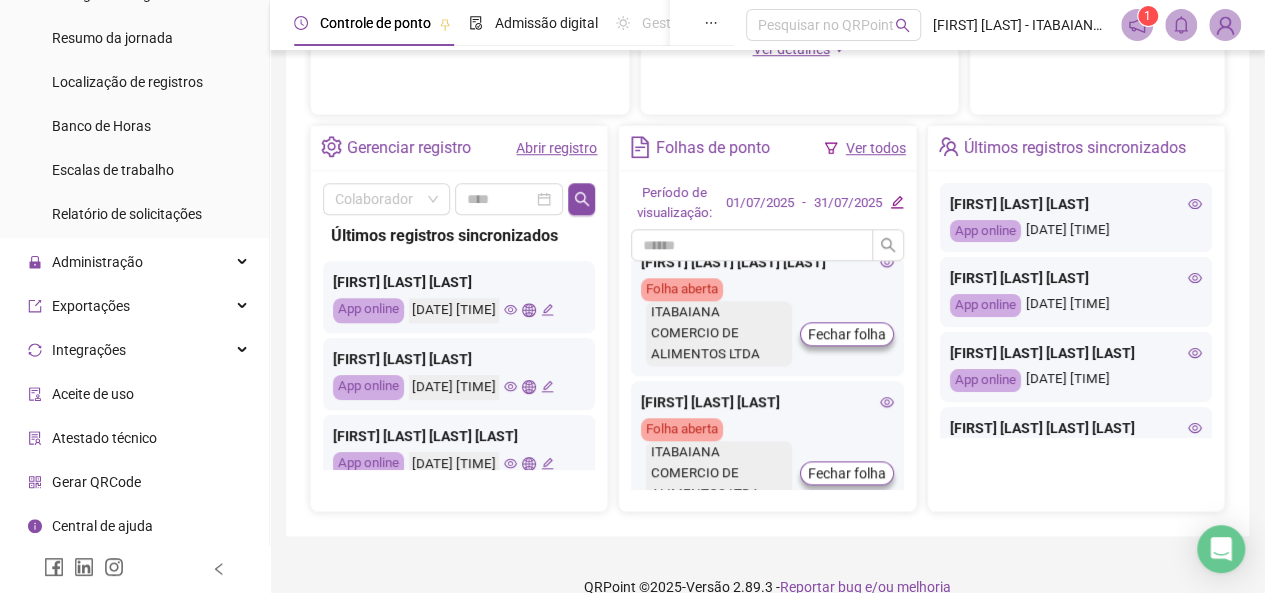 scroll, scrollTop: 1177, scrollLeft: 0, axis: vertical 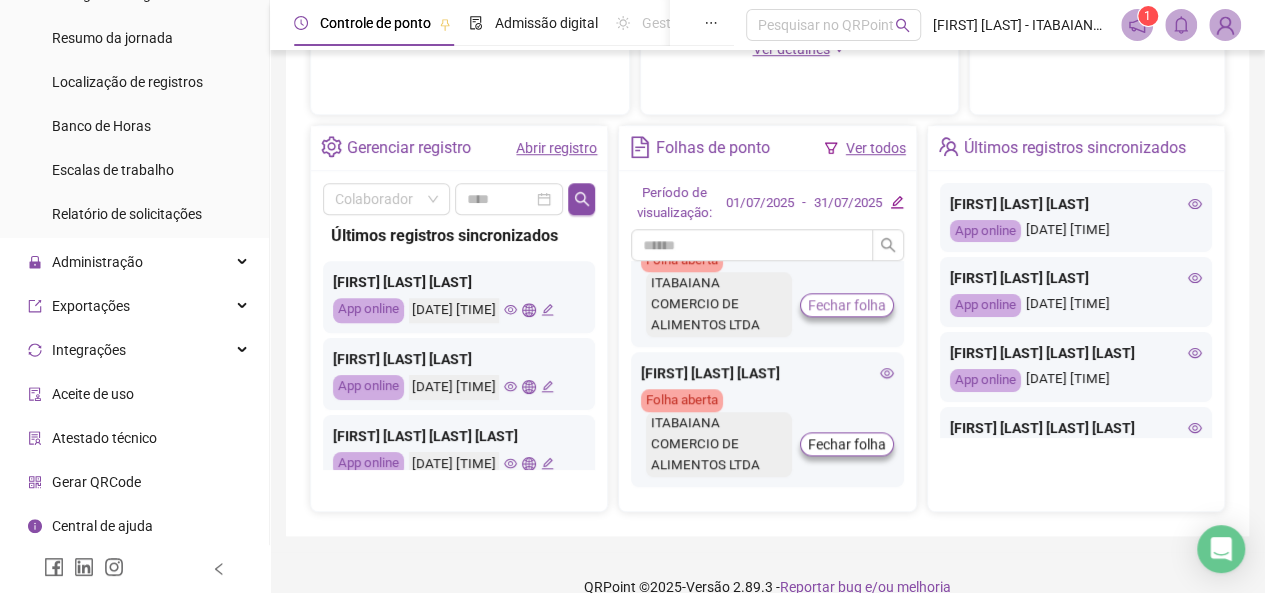 click on "Fechar folha" at bounding box center (847, 305) 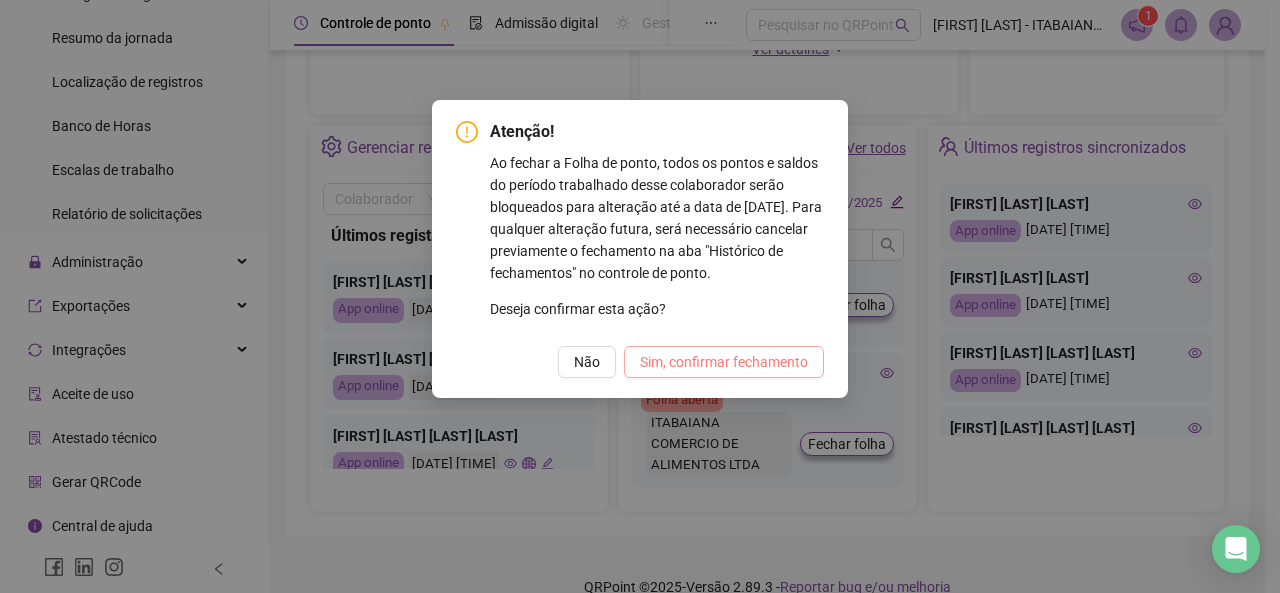 click on "Sim, confirmar fechamento" at bounding box center (724, 362) 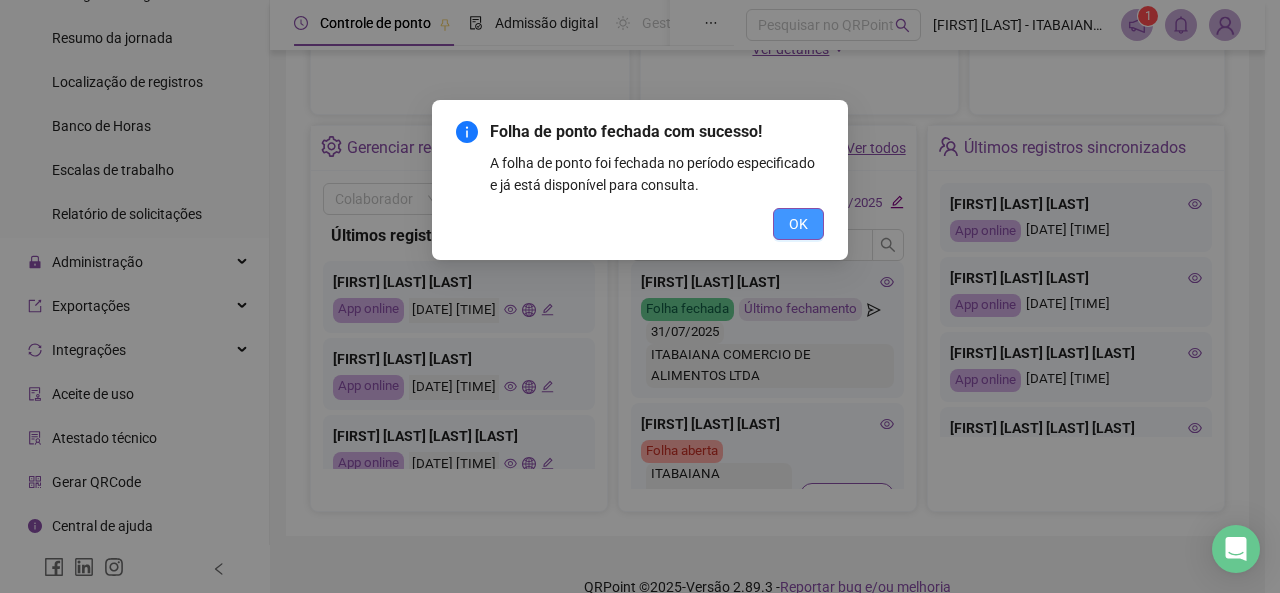 click on "OK" at bounding box center [798, 224] 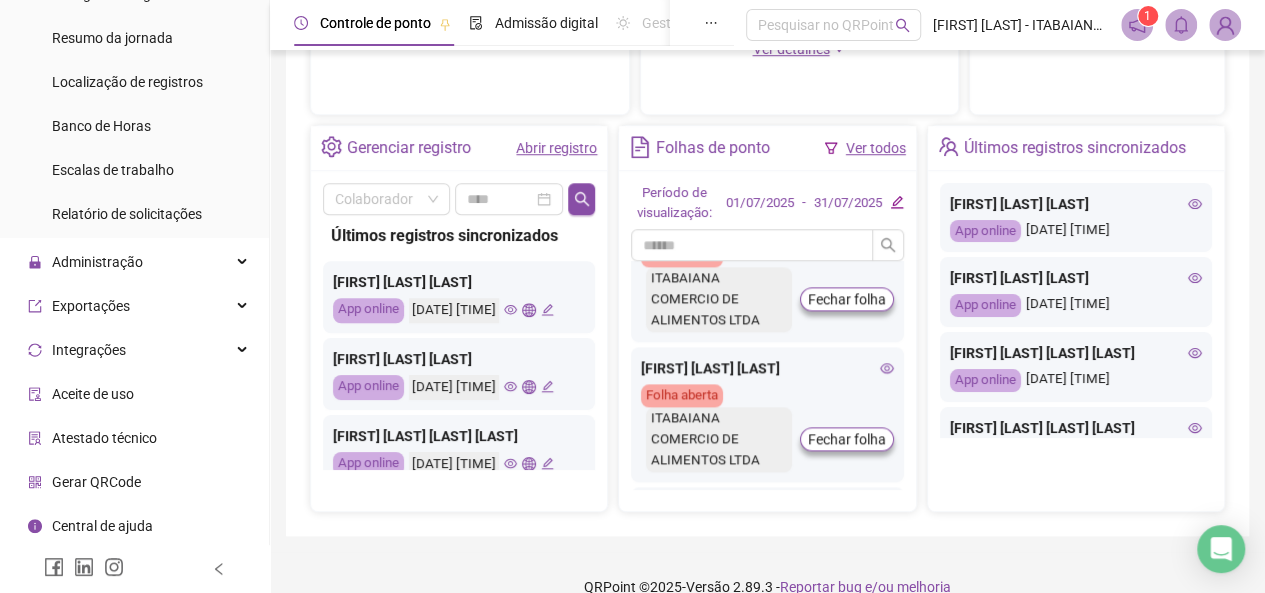 scroll, scrollTop: 1388, scrollLeft: 0, axis: vertical 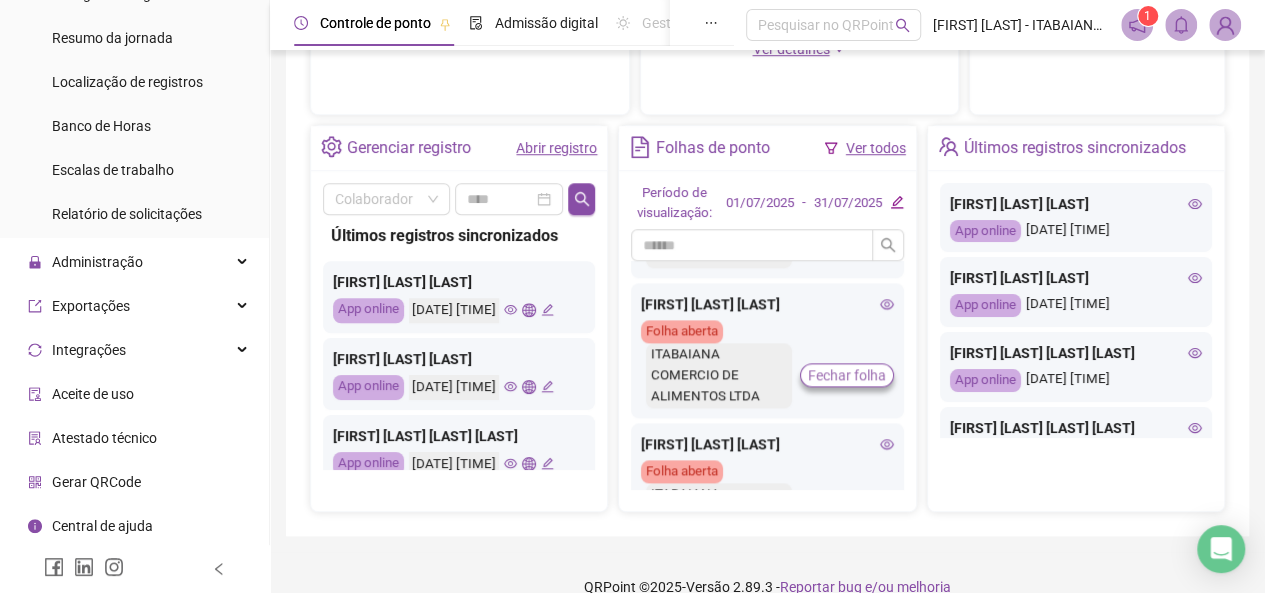 click on "Fechar folha" at bounding box center (847, 375) 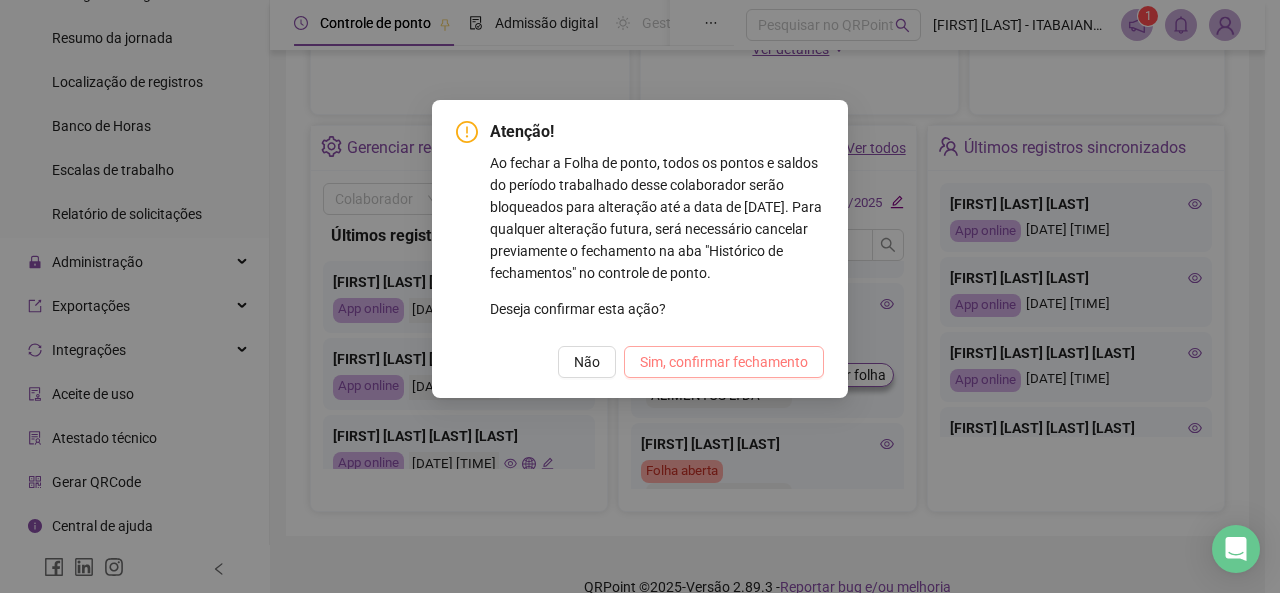 click on "Sim, confirmar fechamento" at bounding box center [724, 362] 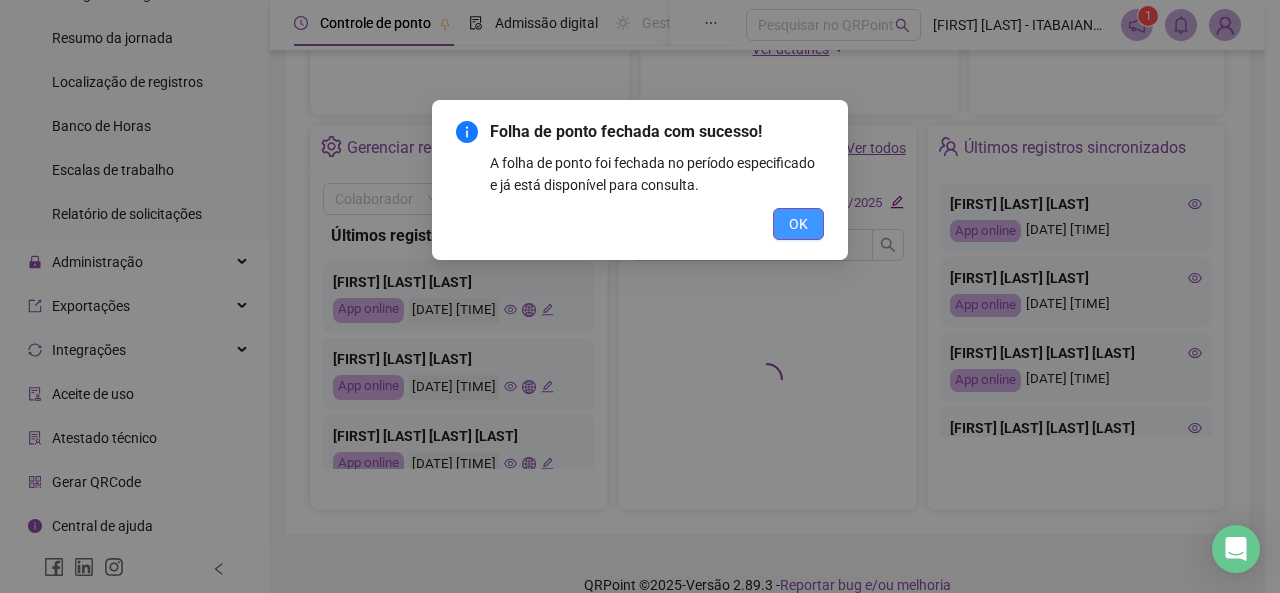 click on "OK" at bounding box center (798, 224) 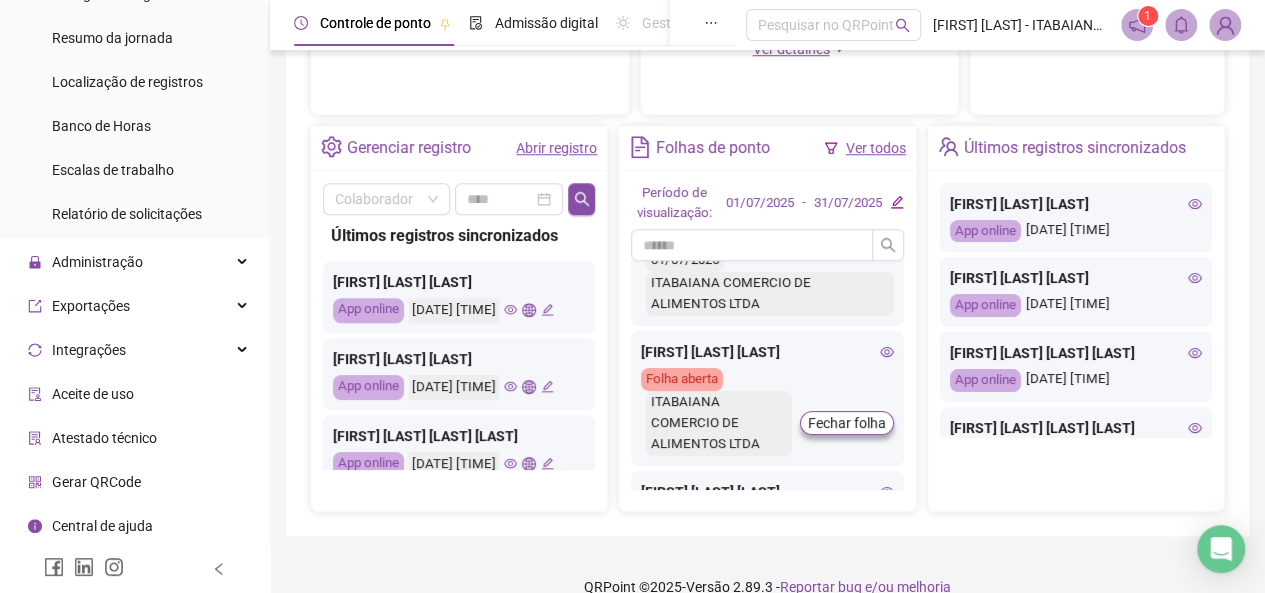 scroll, scrollTop: 79, scrollLeft: 0, axis: vertical 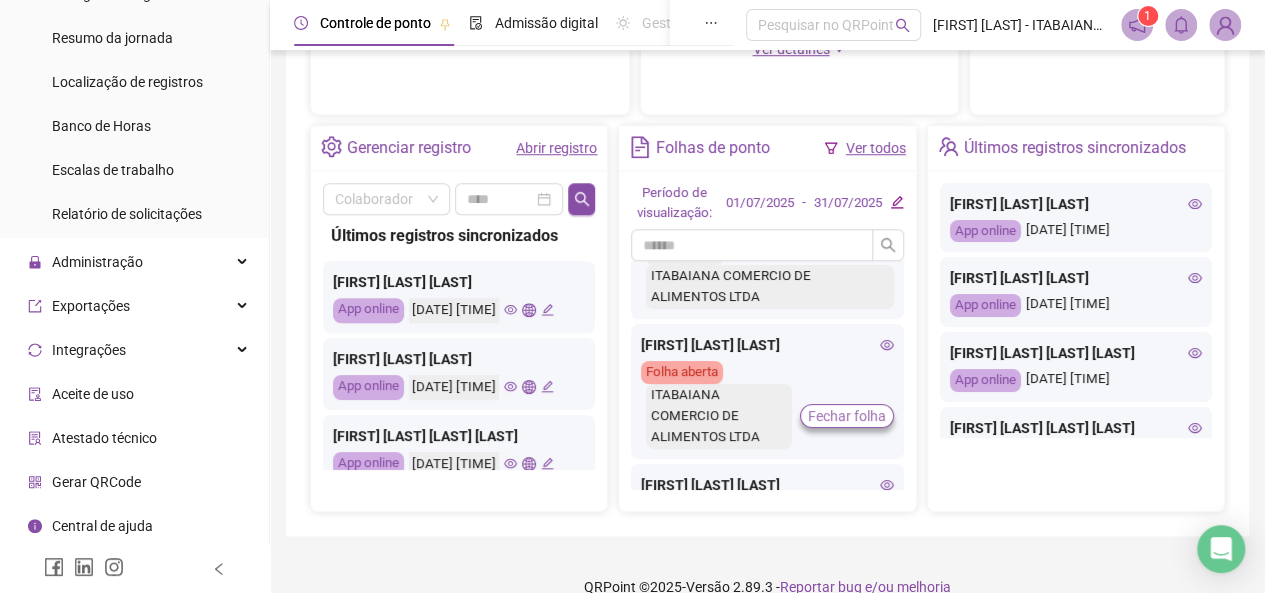 click on "Fechar folha" at bounding box center (847, 416) 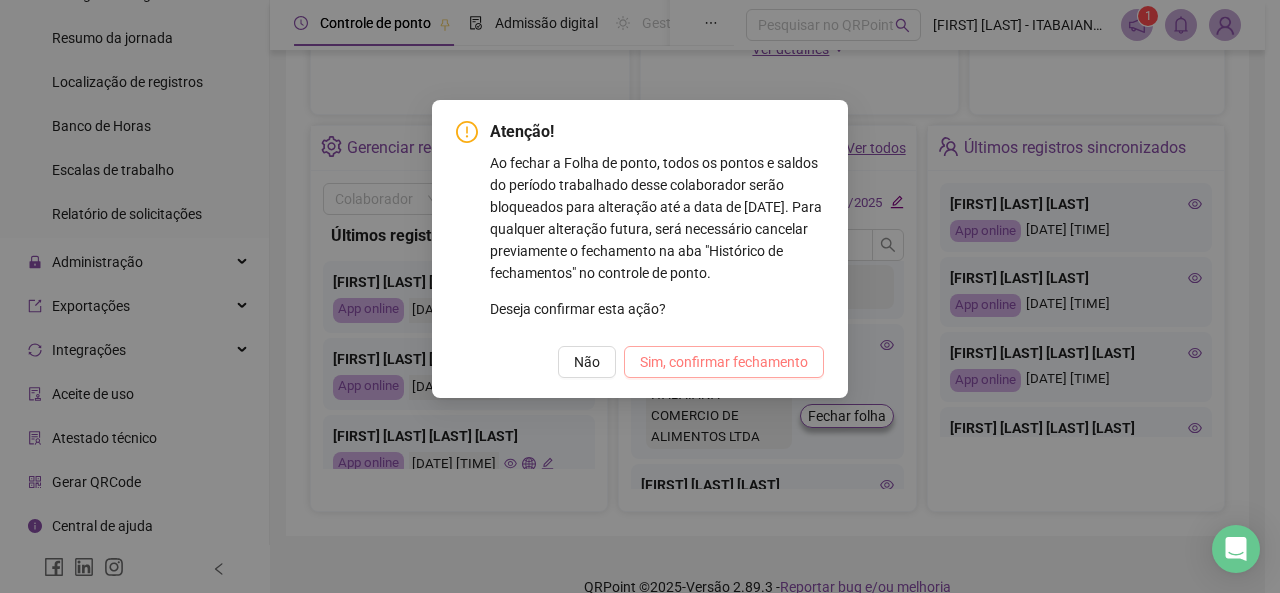 click on "Sim, confirmar fechamento" at bounding box center (724, 362) 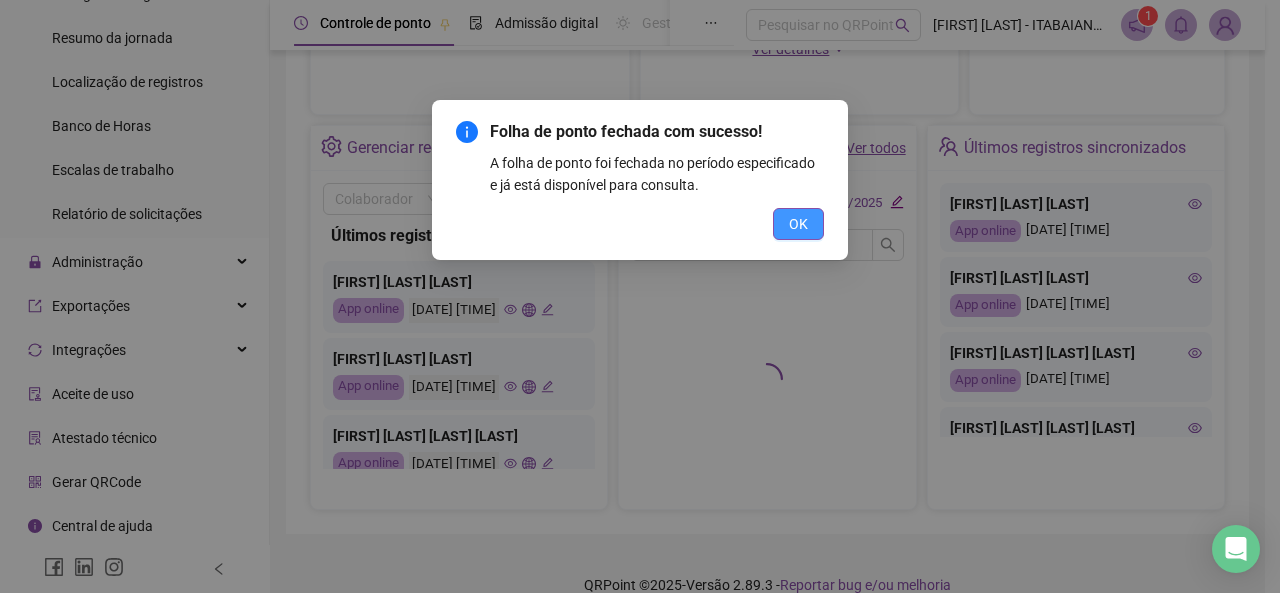 click on "OK" at bounding box center (798, 224) 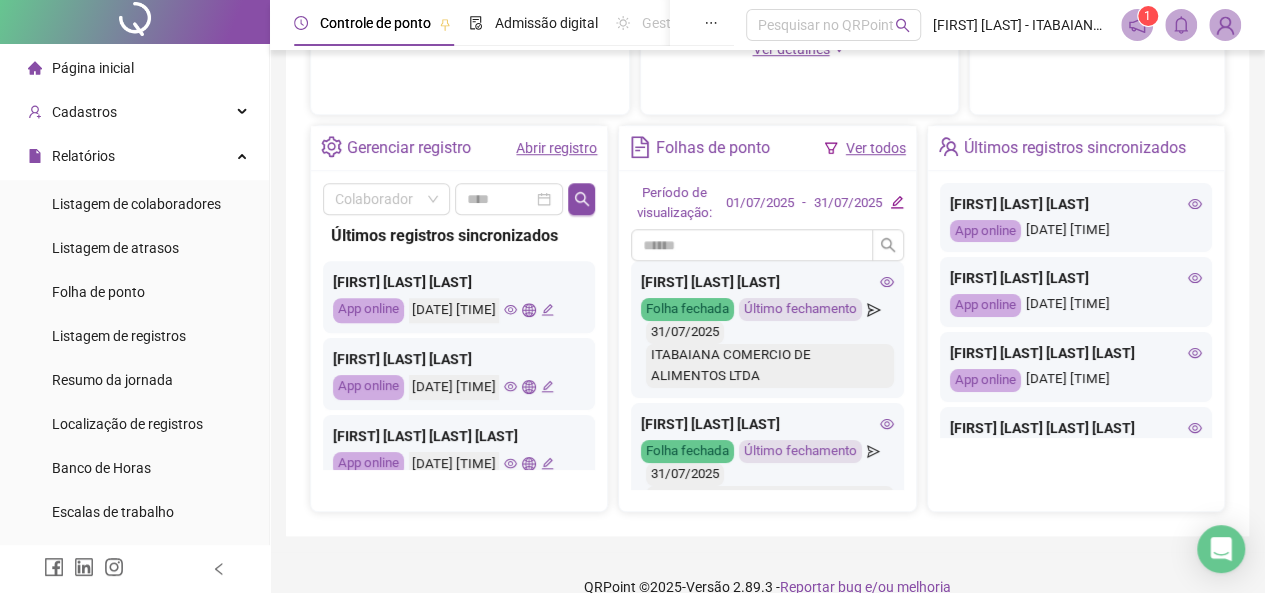scroll, scrollTop: 0, scrollLeft: 0, axis: both 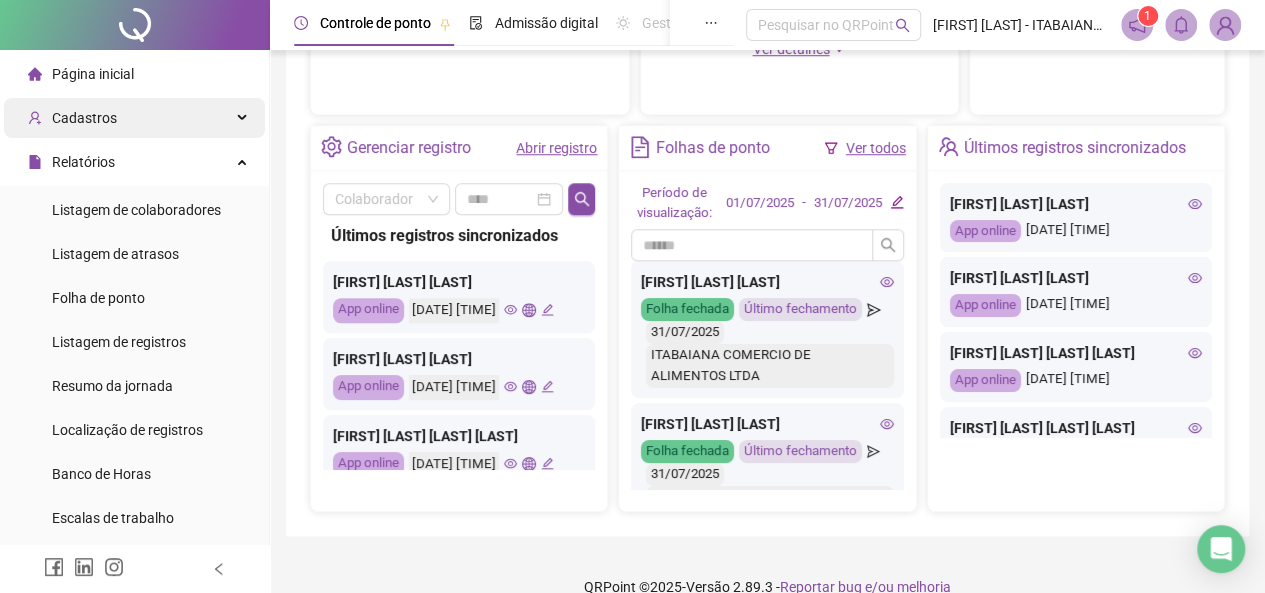 click on "Cadastros" at bounding box center [134, 118] 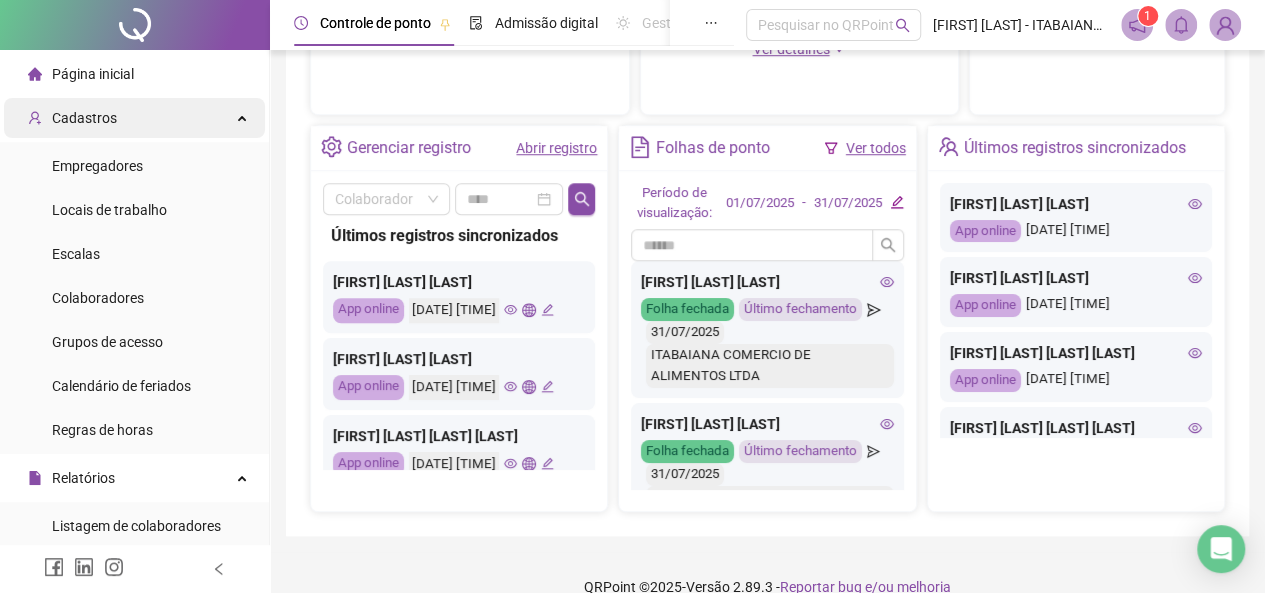 click on "Cadastros" at bounding box center (134, 118) 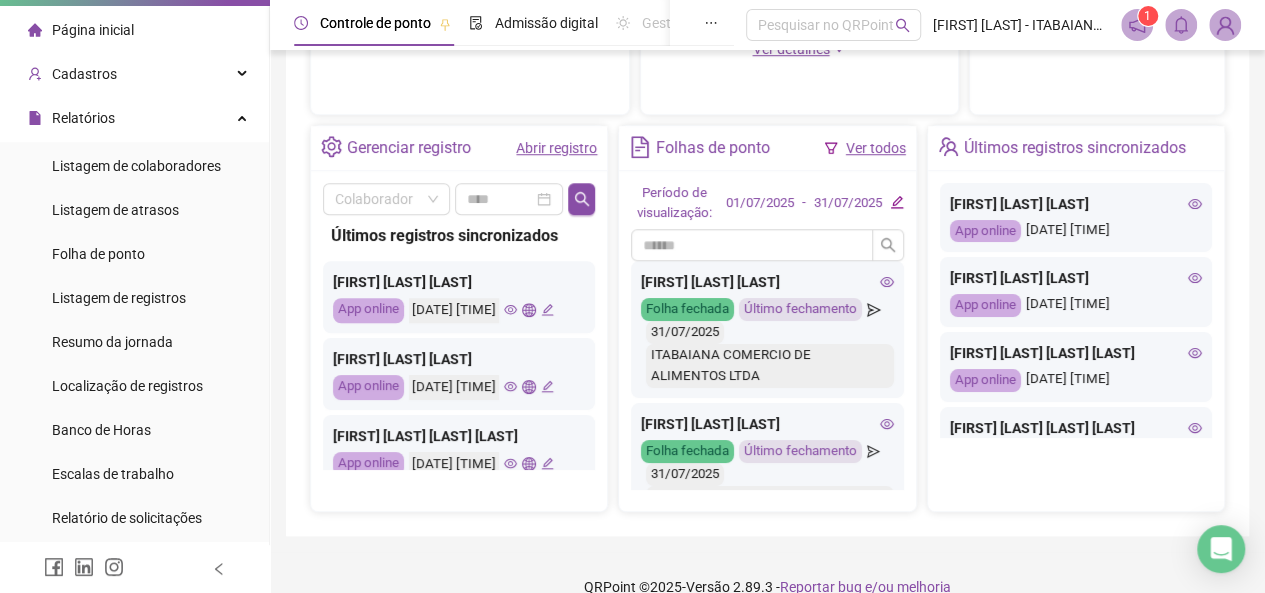 scroll, scrollTop: 80, scrollLeft: 0, axis: vertical 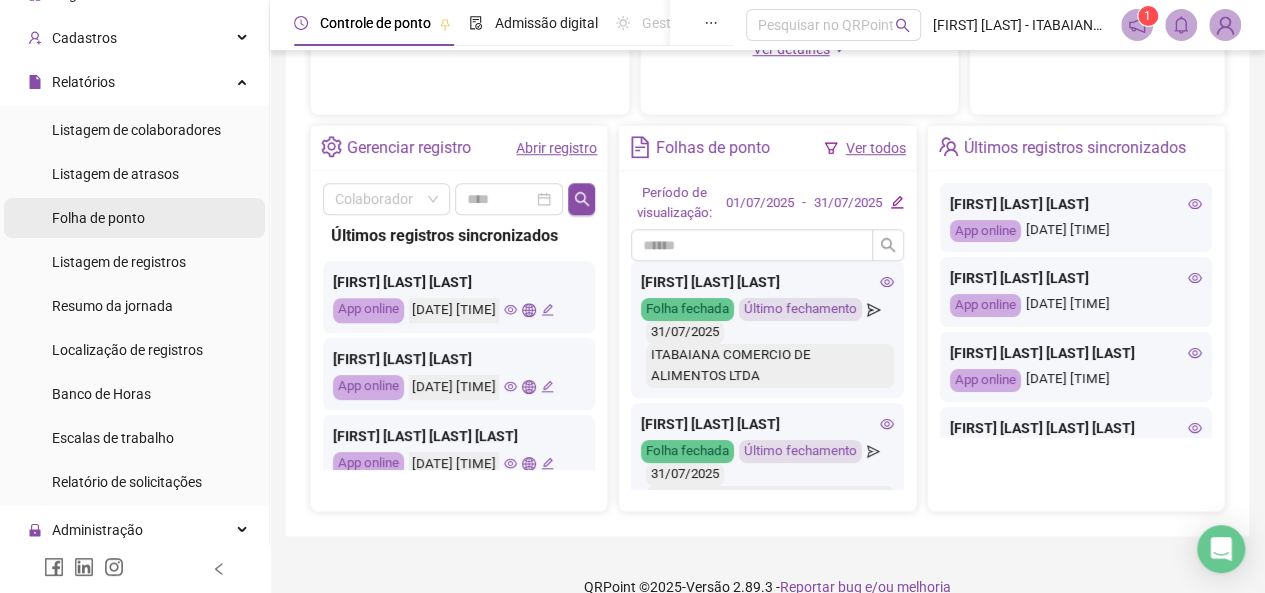 click on "Folha de ponto" at bounding box center (134, 218) 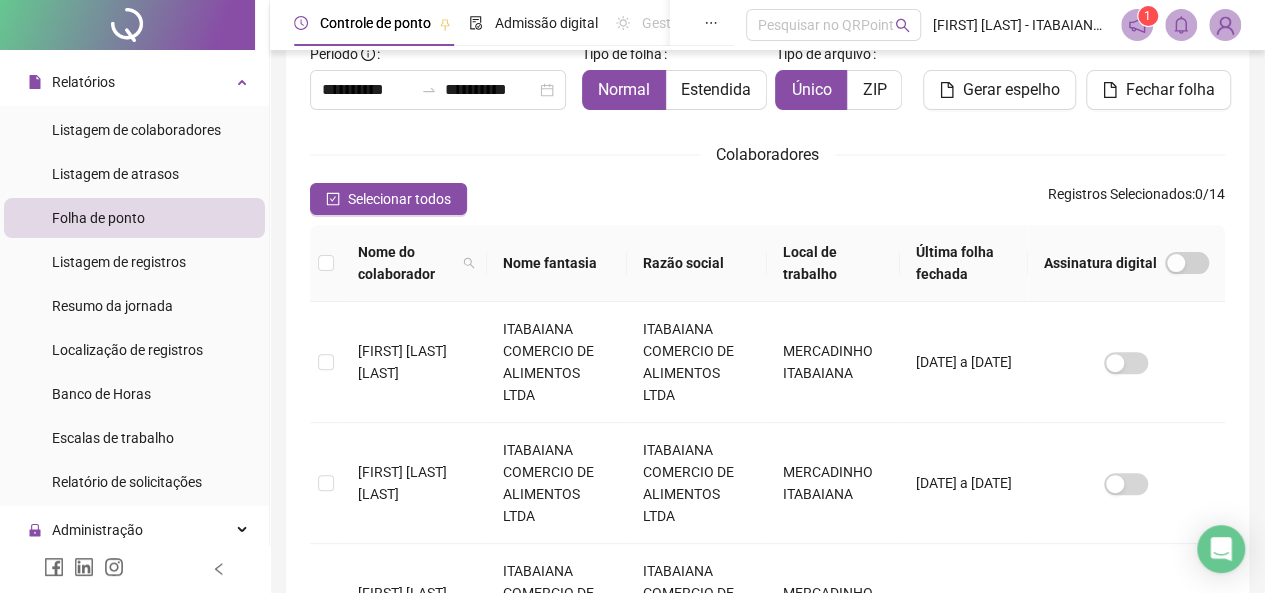 scroll, scrollTop: 112, scrollLeft: 0, axis: vertical 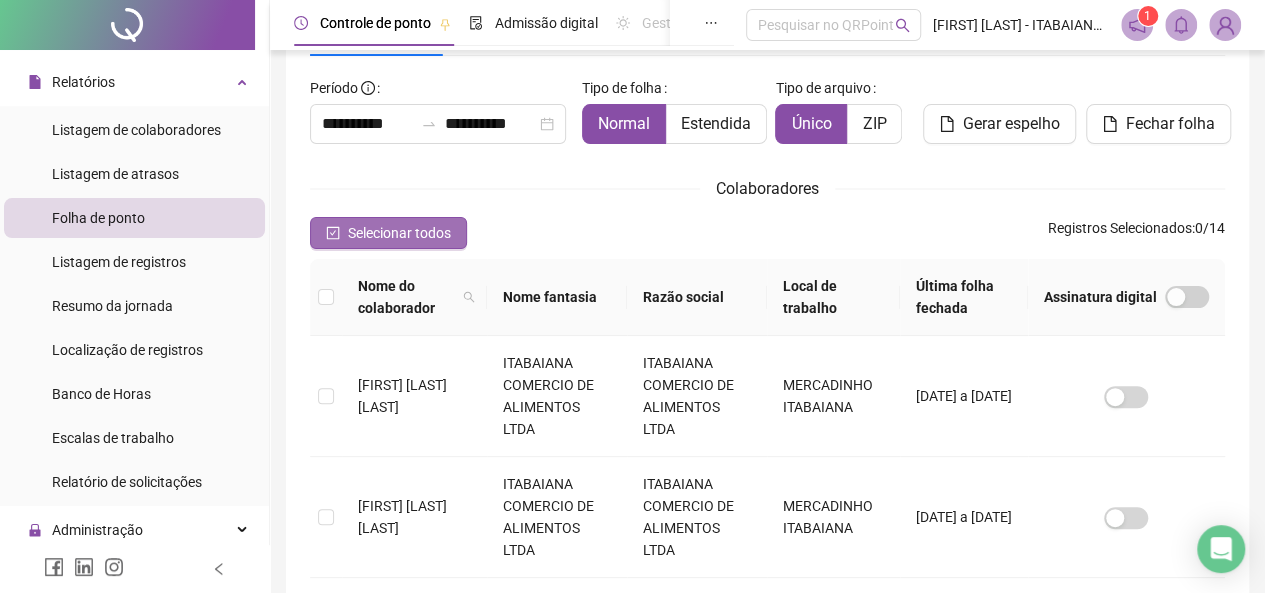 click on "Selecionar todos" at bounding box center [399, 233] 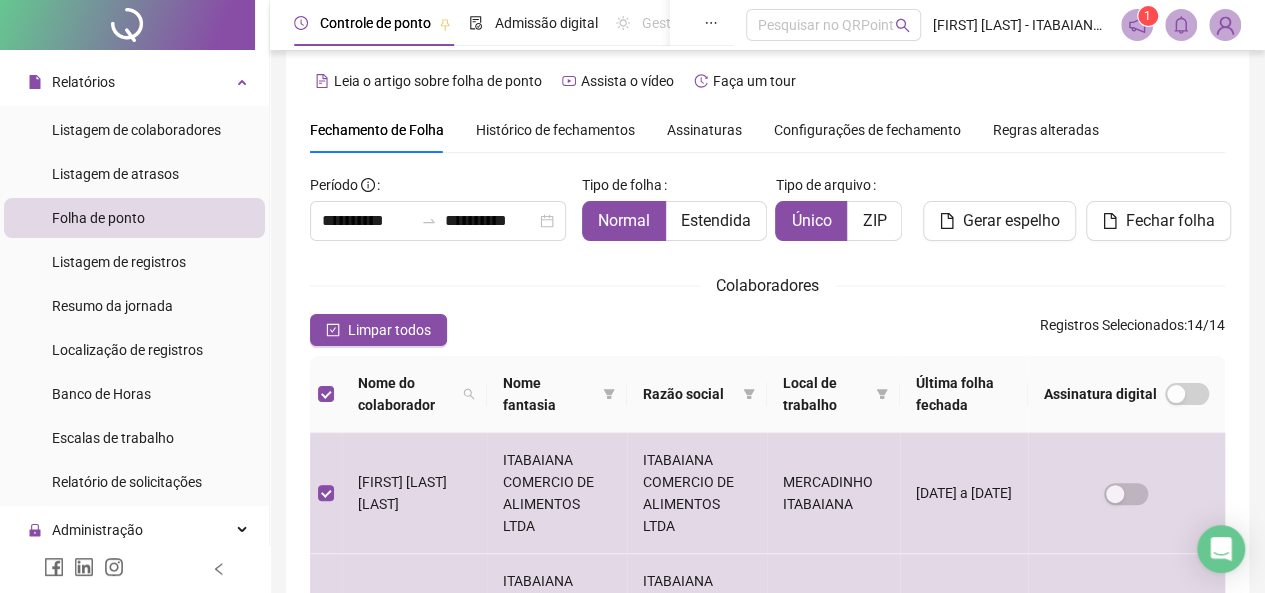 scroll, scrollTop: 0, scrollLeft: 0, axis: both 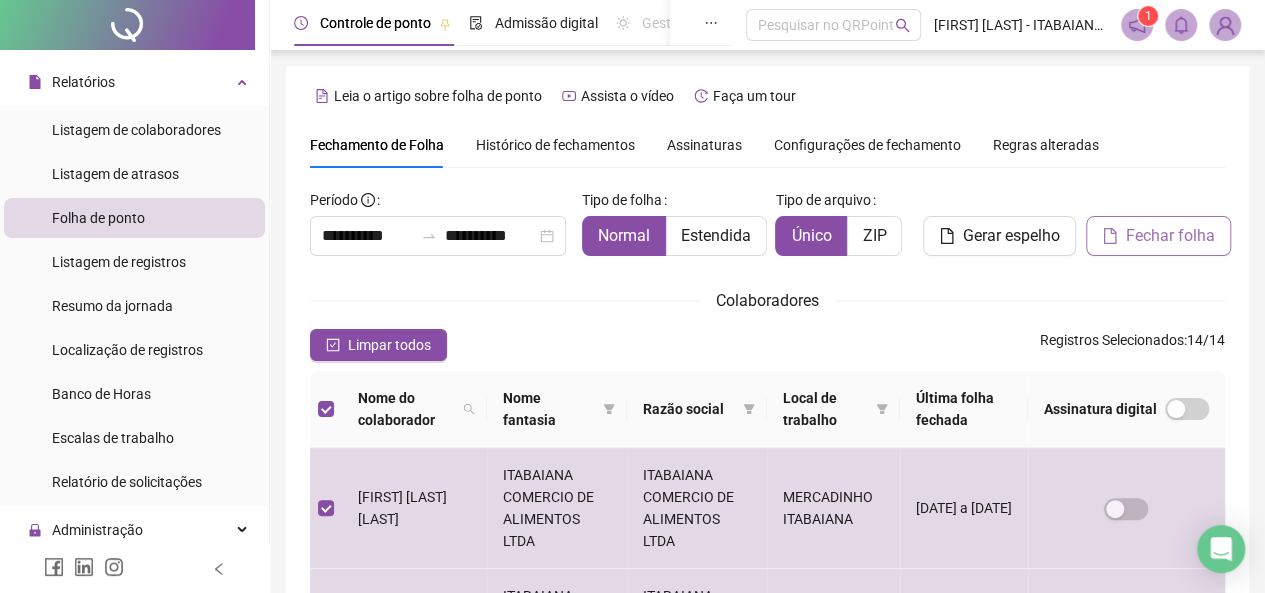 click on "Fechar folha" at bounding box center [1170, 236] 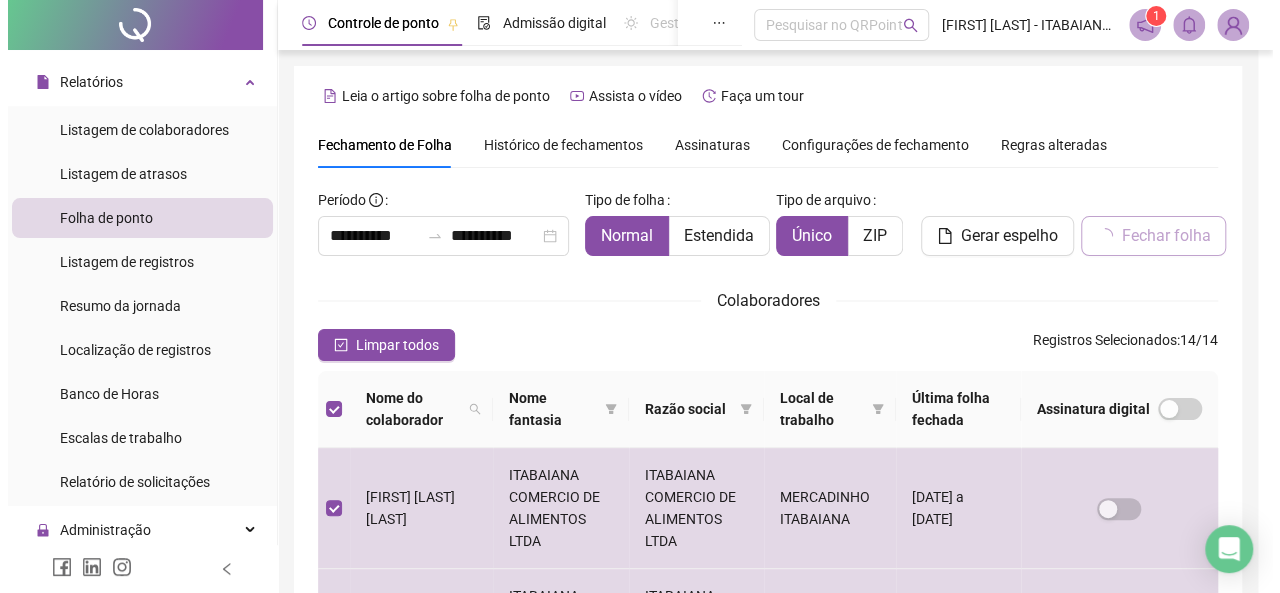 scroll, scrollTop: 112, scrollLeft: 0, axis: vertical 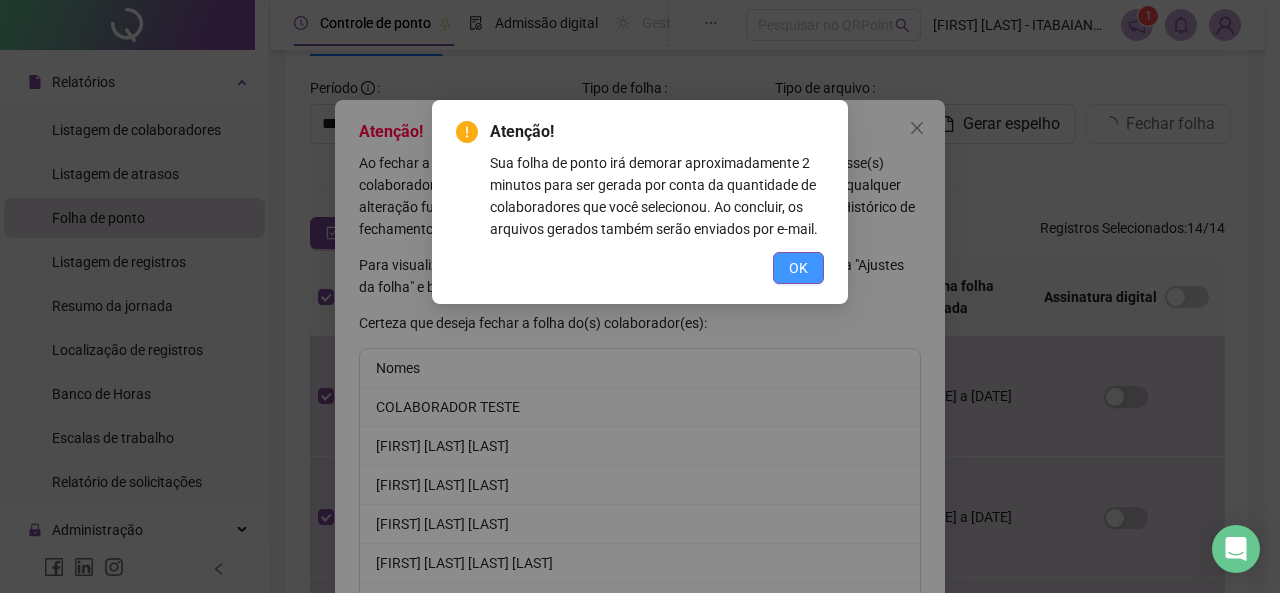 click on "OK" at bounding box center [798, 268] 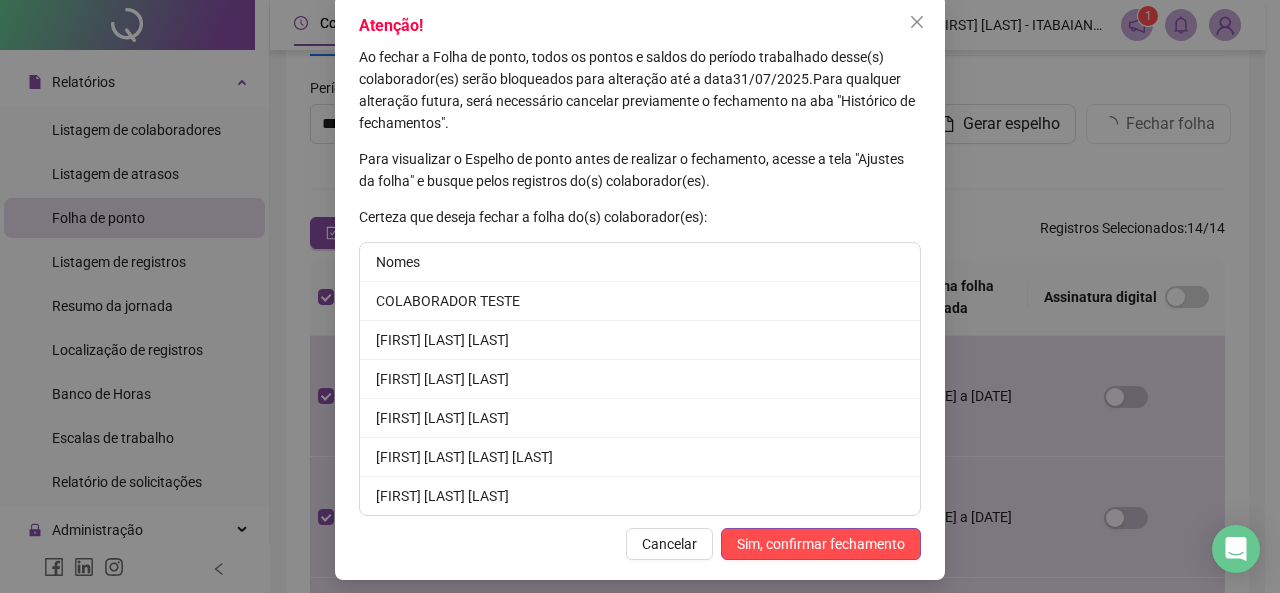 scroll, scrollTop: 114, scrollLeft: 0, axis: vertical 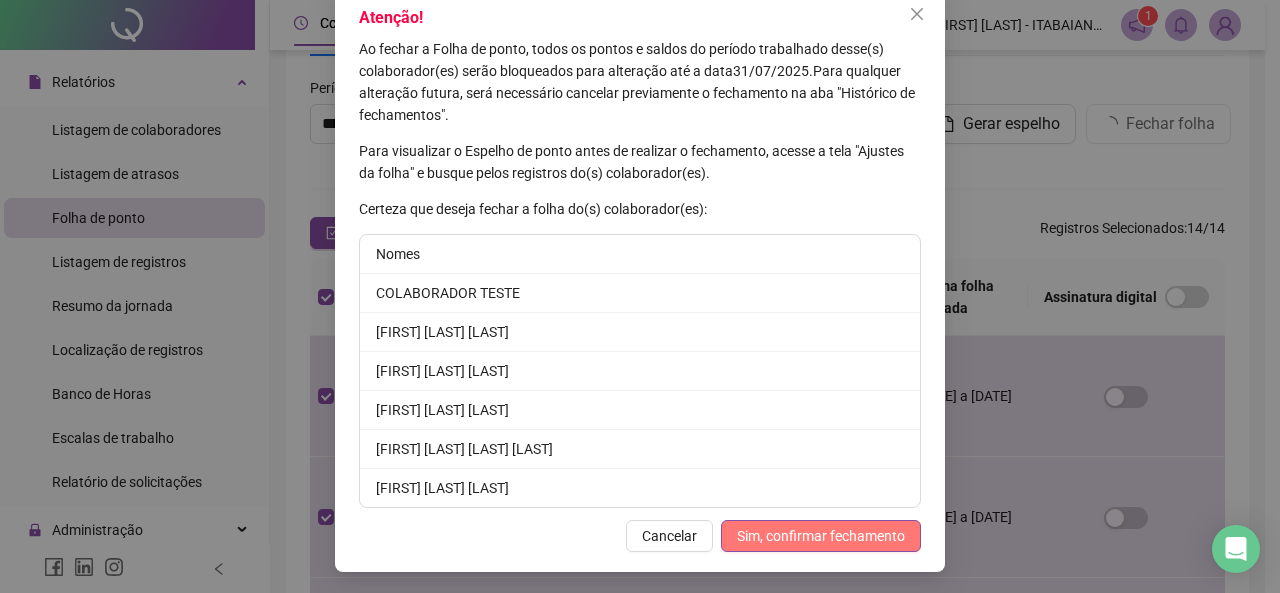 click on "Sim, confirmar fechamento" at bounding box center (821, 536) 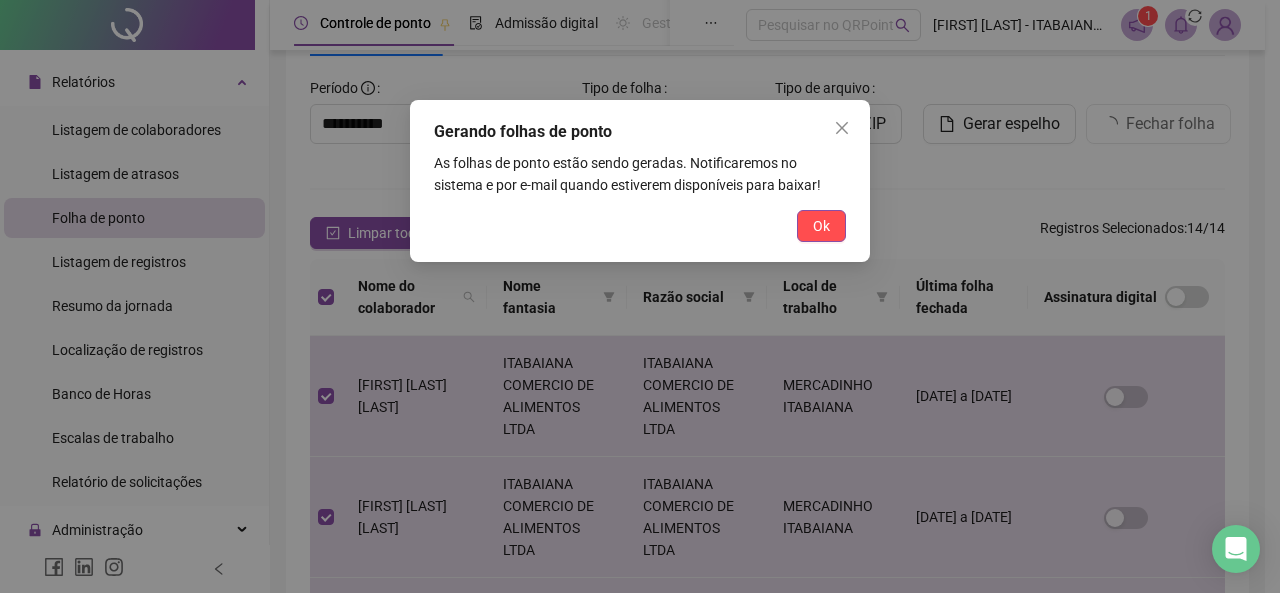 scroll, scrollTop: 0, scrollLeft: 0, axis: both 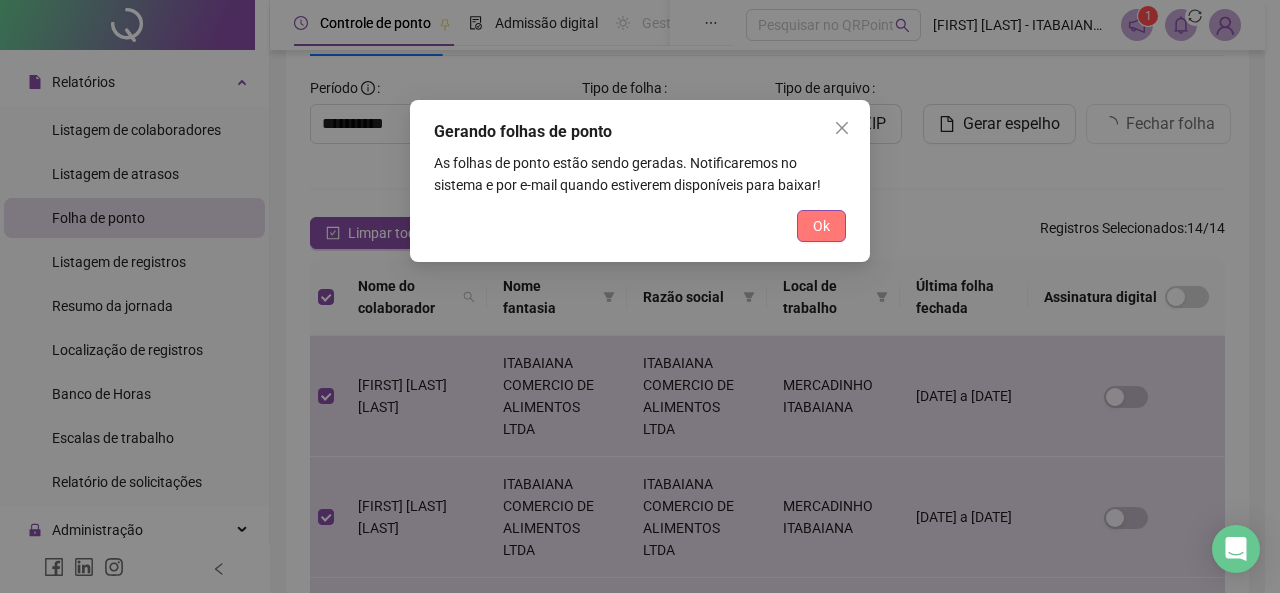 click on "Ok" at bounding box center [821, 226] 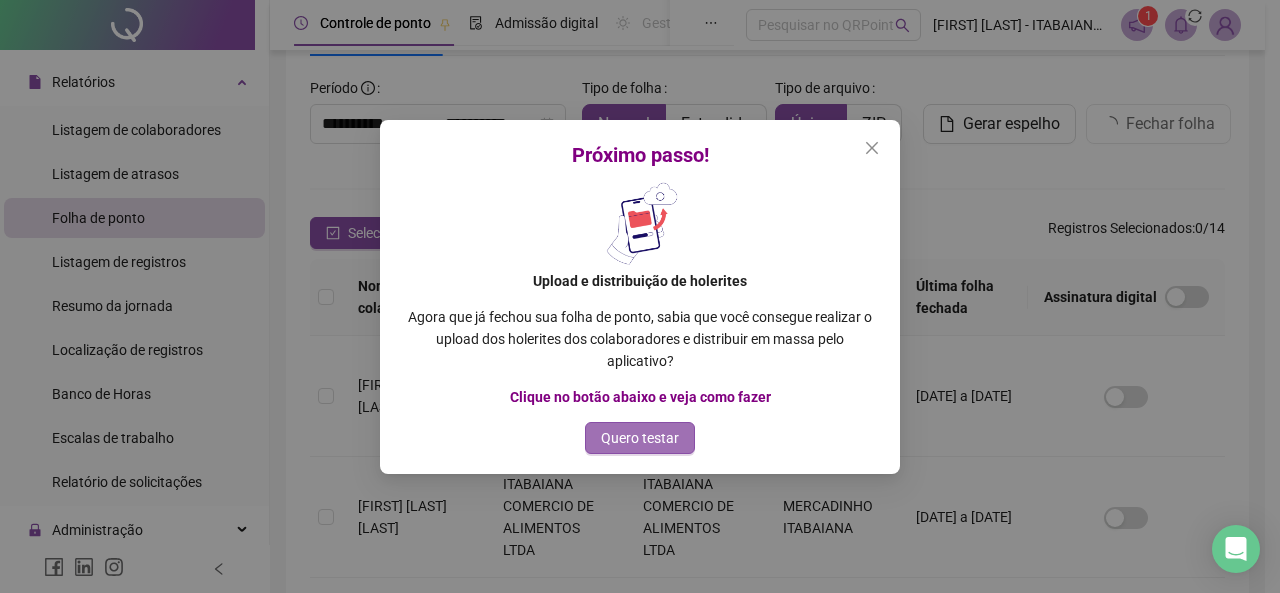 click on "Quero testar" at bounding box center (640, 438) 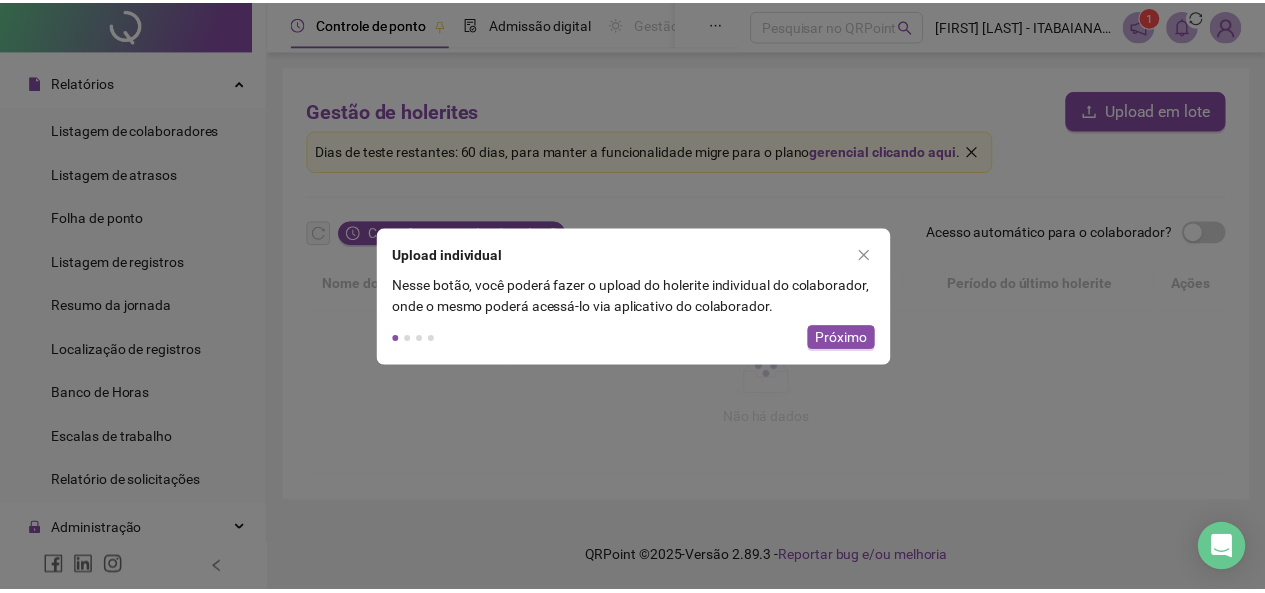 scroll, scrollTop: 0, scrollLeft: 0, axis: both 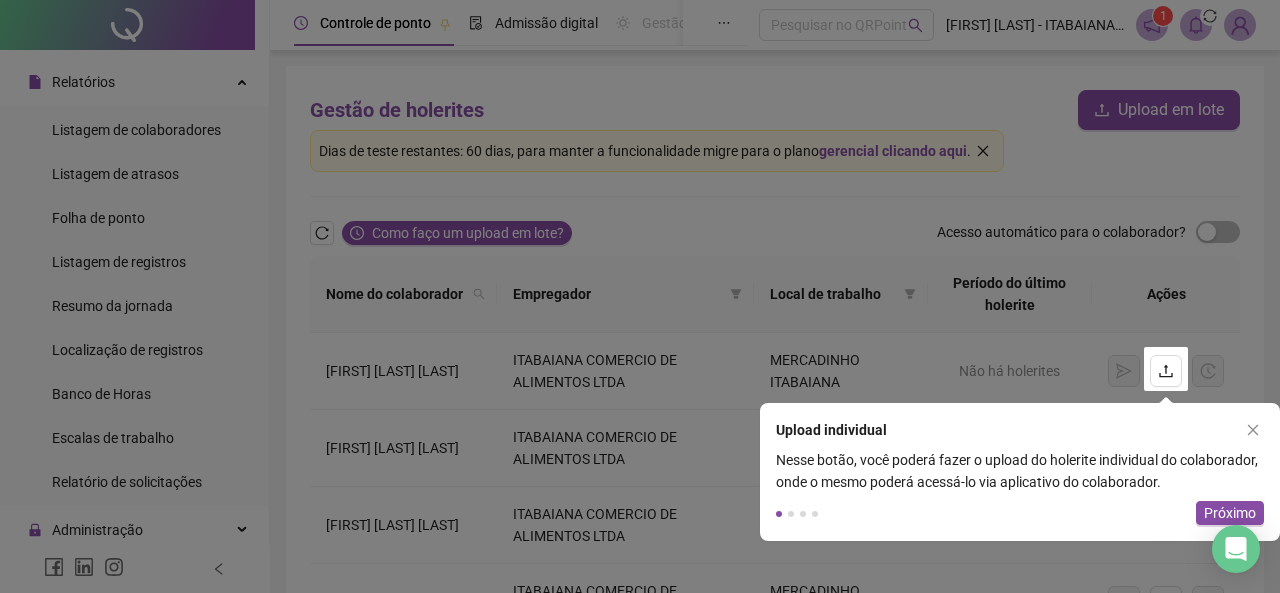 click on "Próximo" at bounding box center (1230, 513) 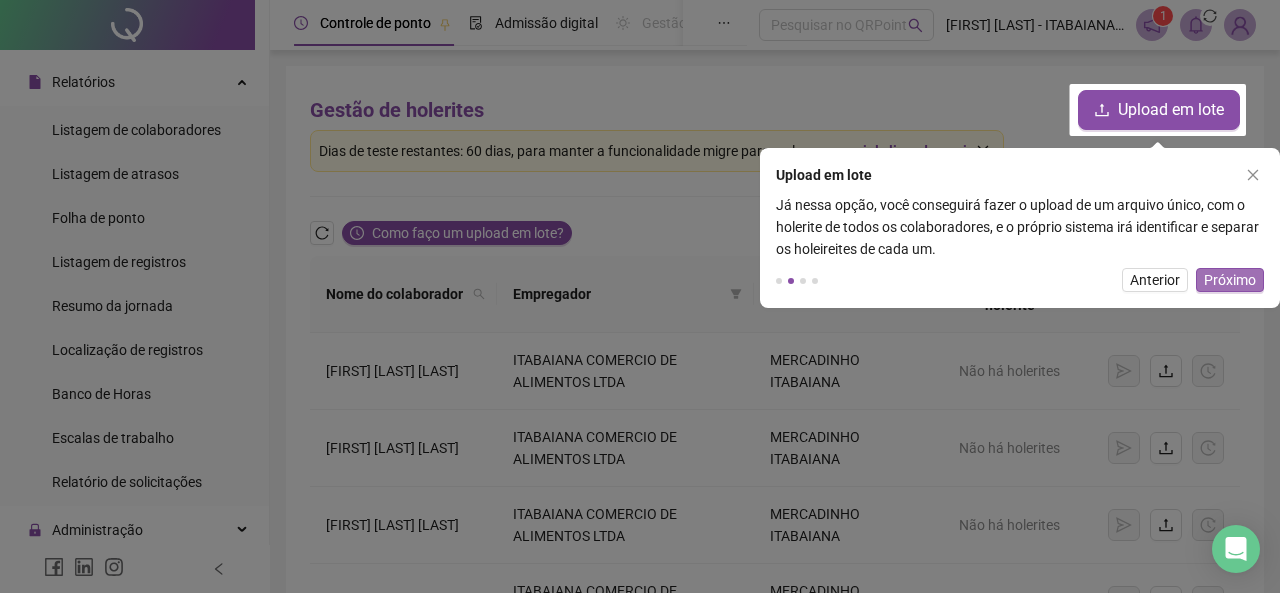 click on "Próximo" at bounding box center [1230, 280] 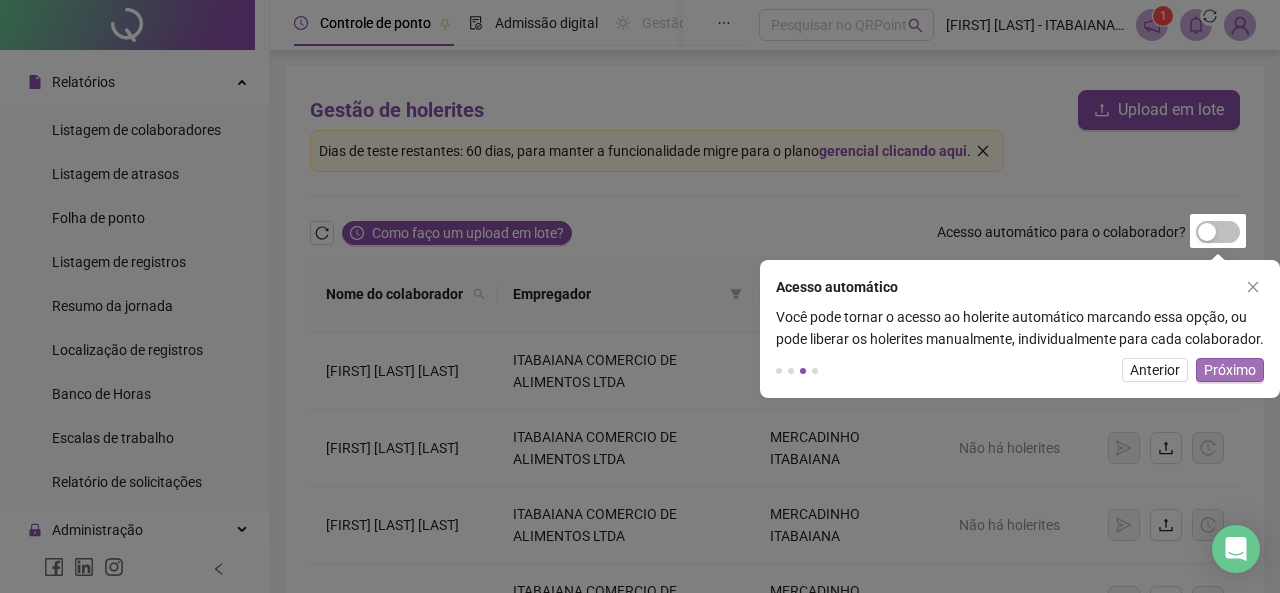 click on "Próximo" at bounding box center [1230, 370] 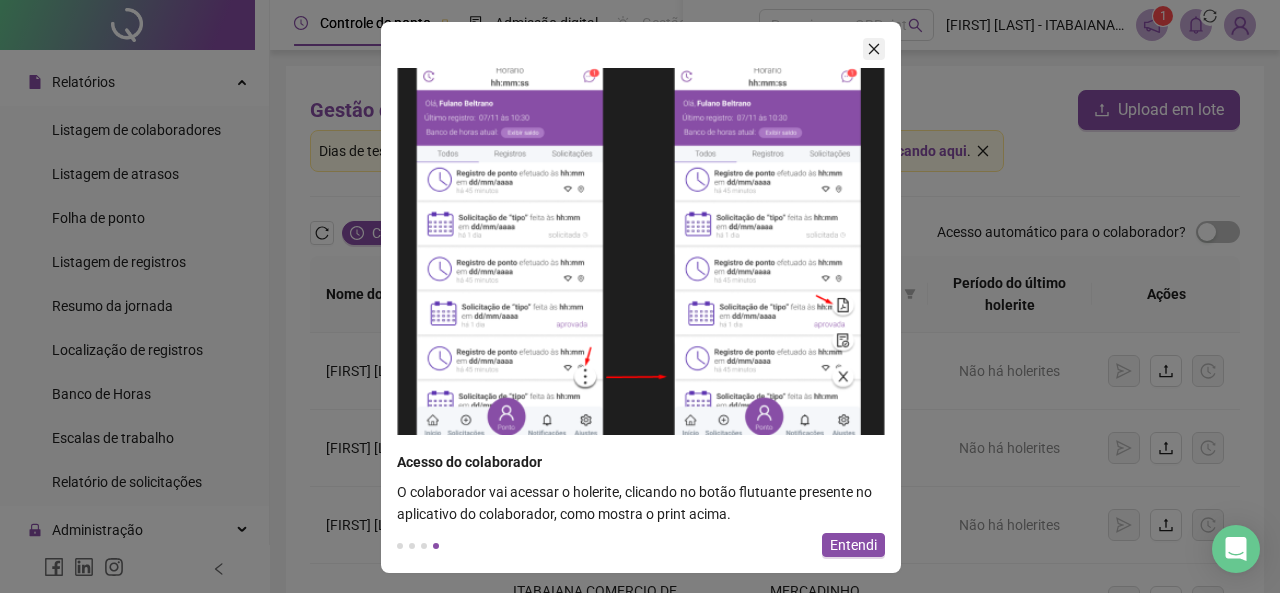 click 